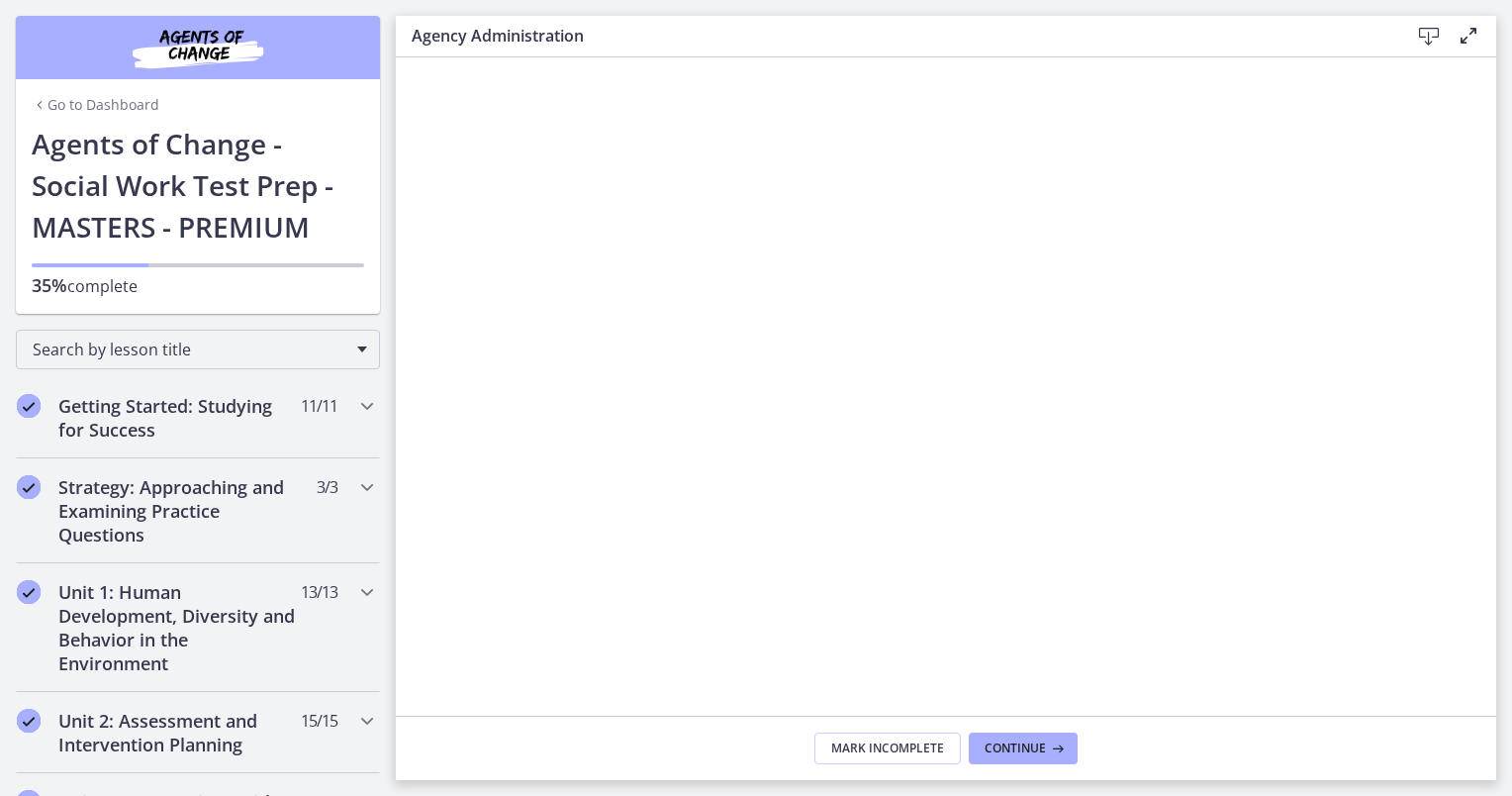 scroll, scrollTop: 0, scrollLeft: 0, axis: both 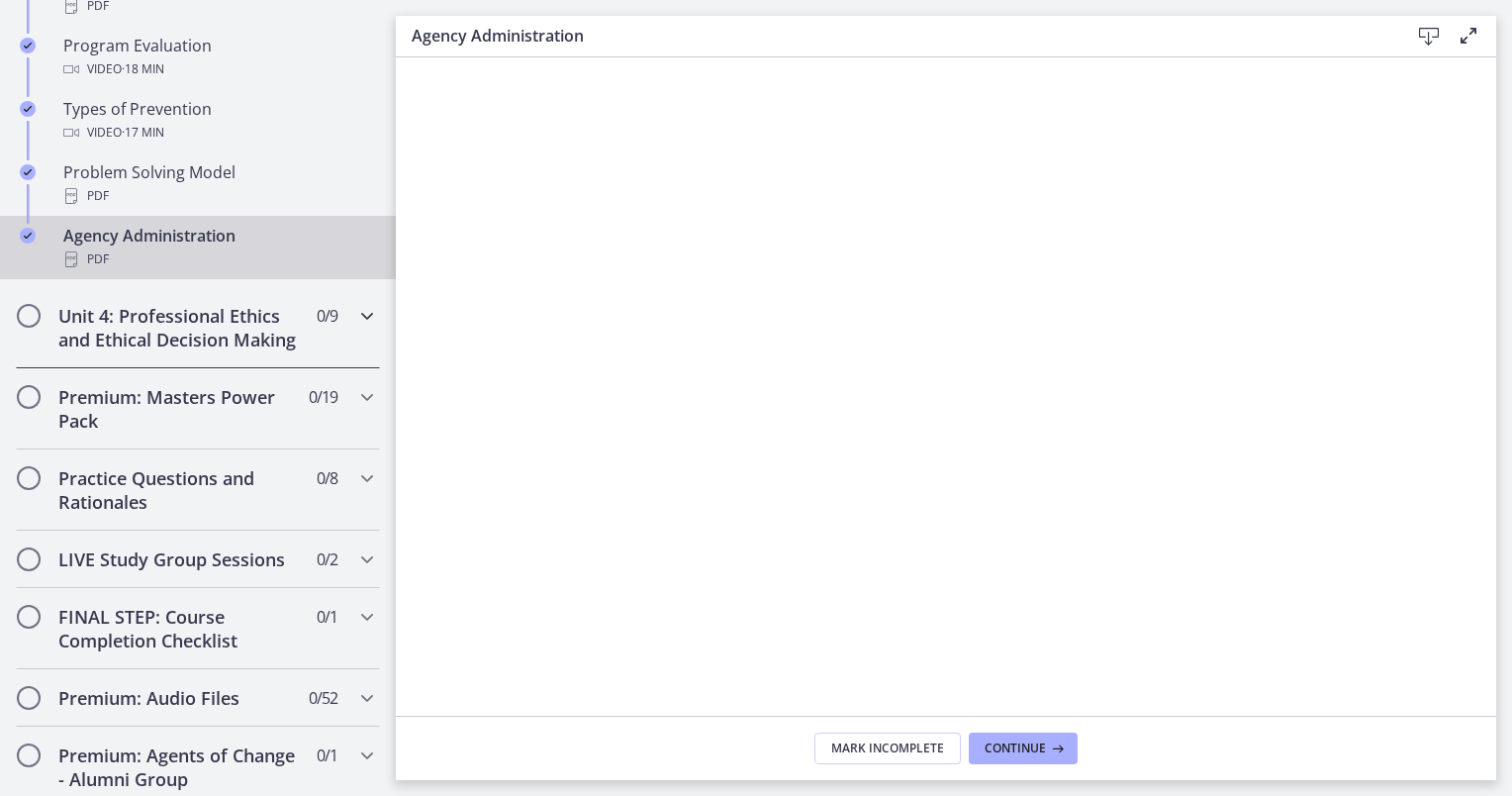 click on "Unit 4: Professional Ethics and Ethical Decision Making" at bounding box center (179, 328) 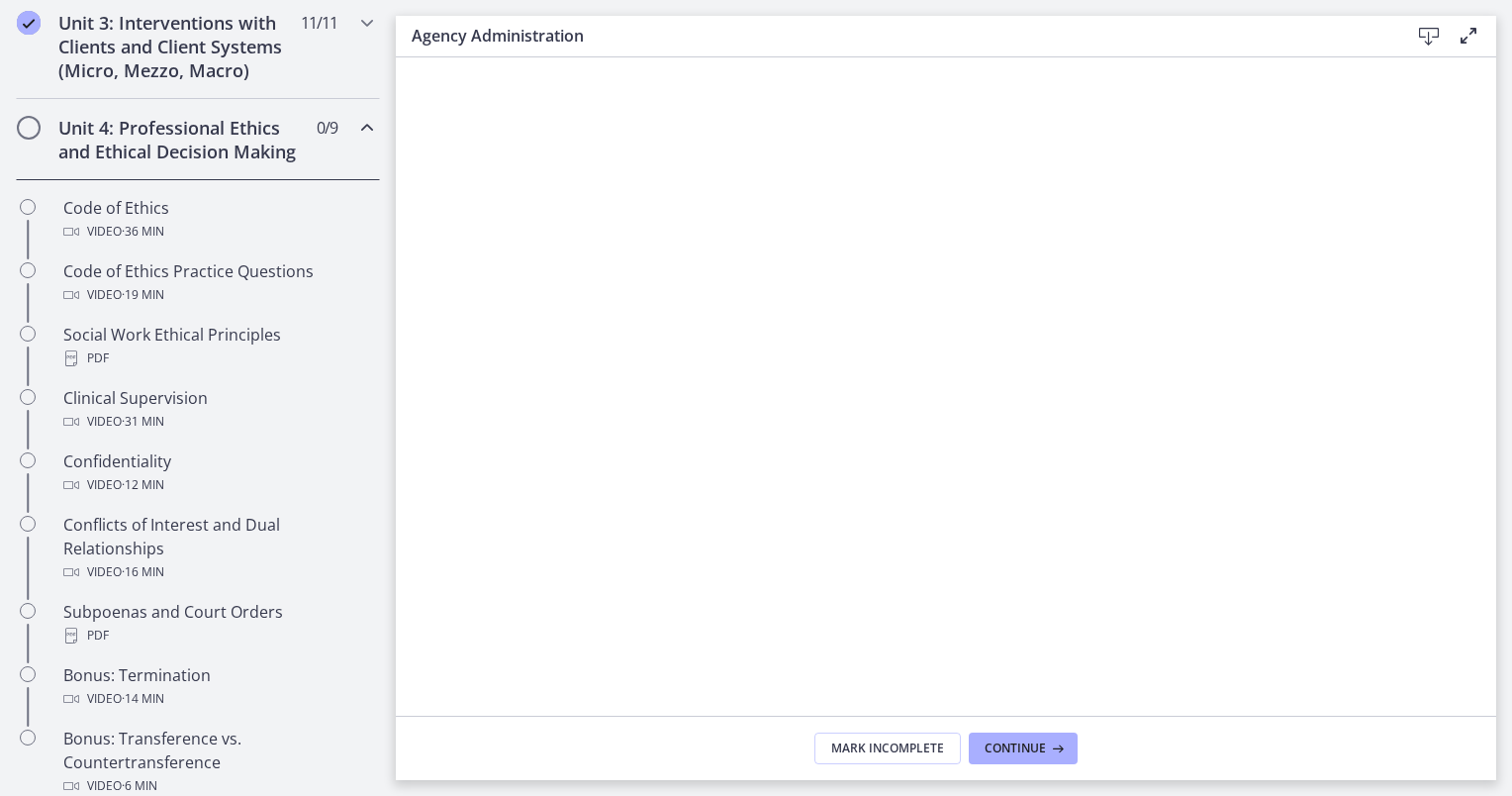 scroll, scrollTop: 776, scrollLeft: 0, axis: vertical 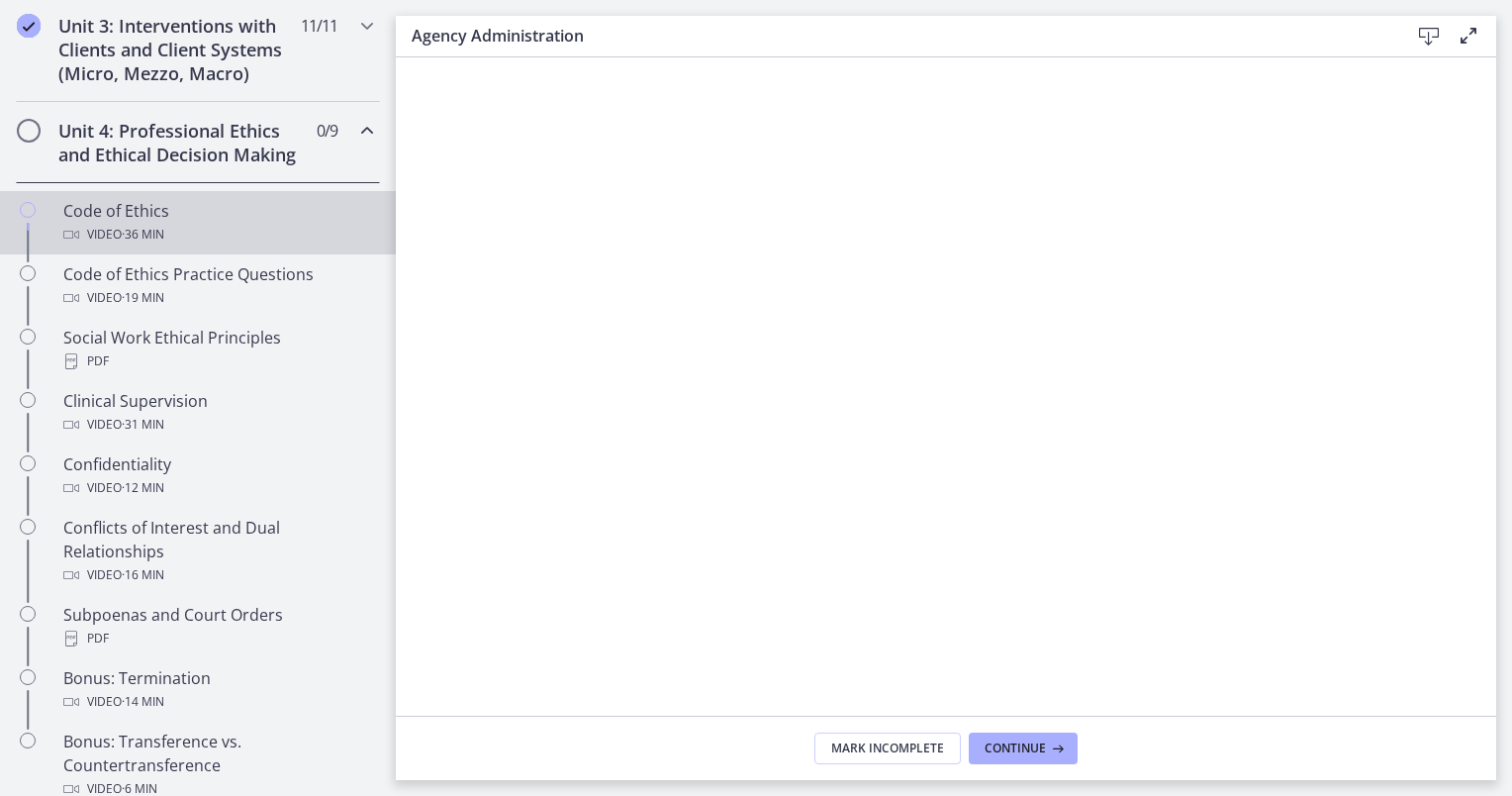 click on "Video
·  36 min" at bounding box center (218, 235) 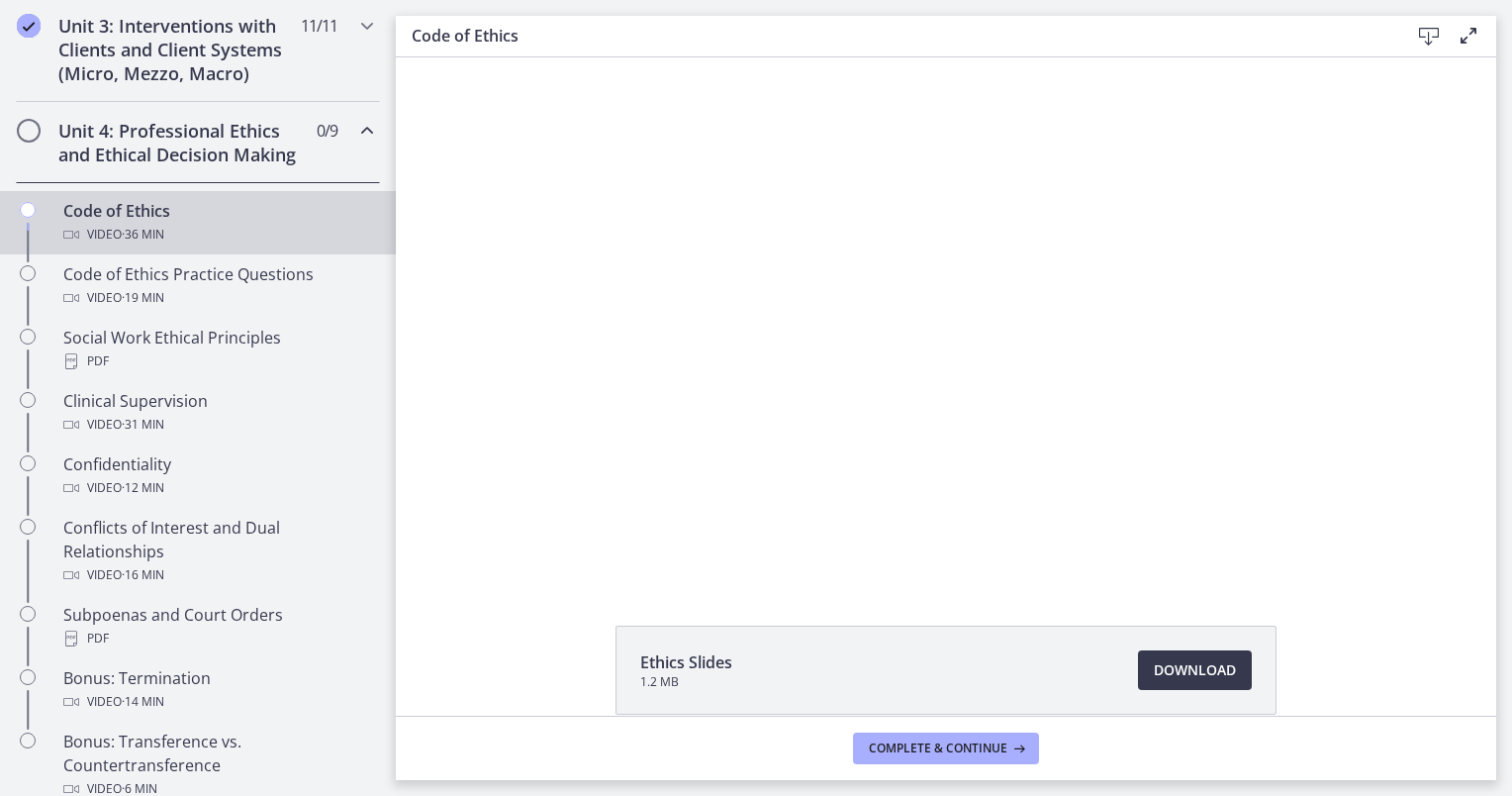 scroll, scrollTop: 0, scrollLeft: 0, axis: both 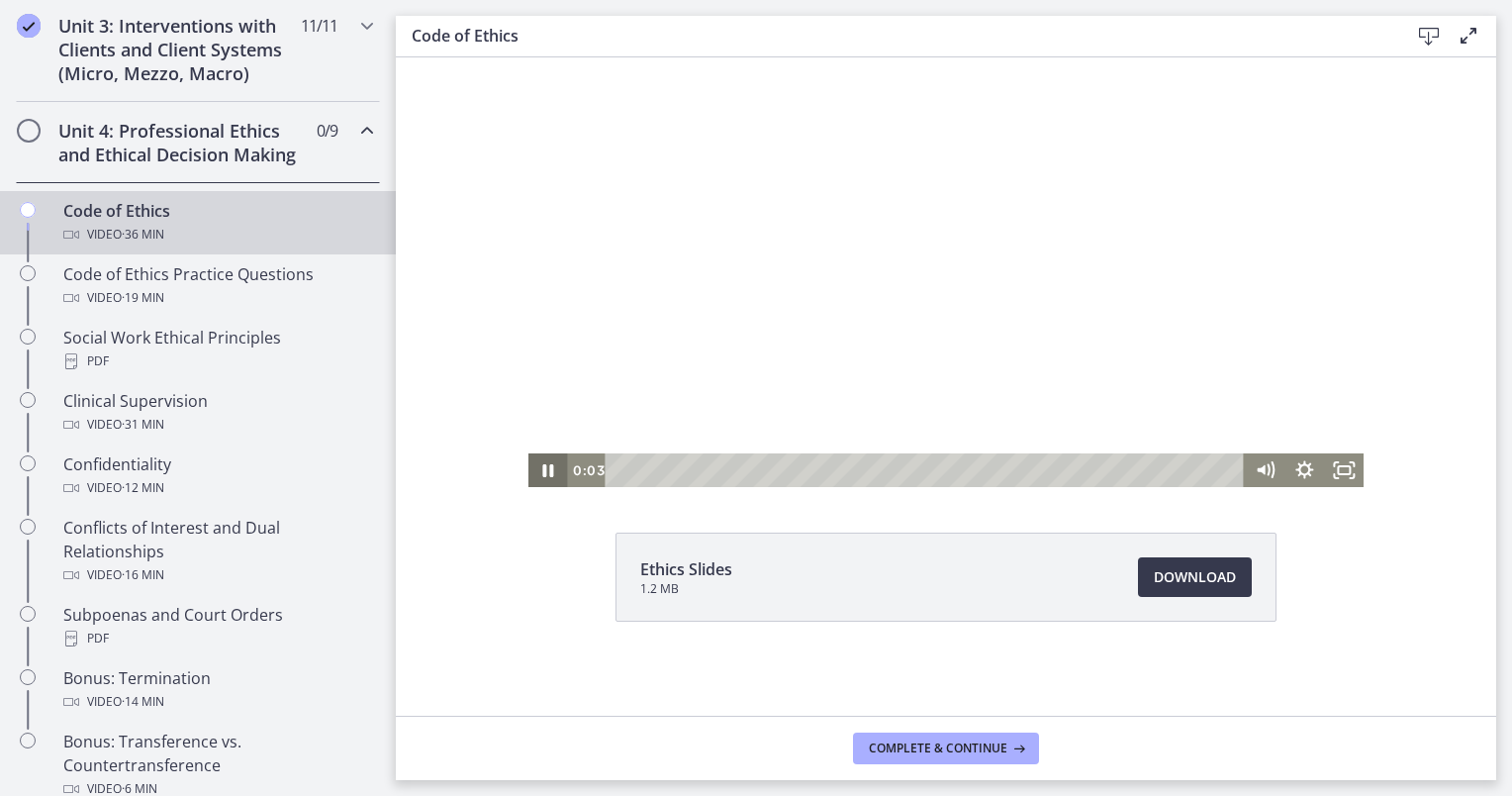 click 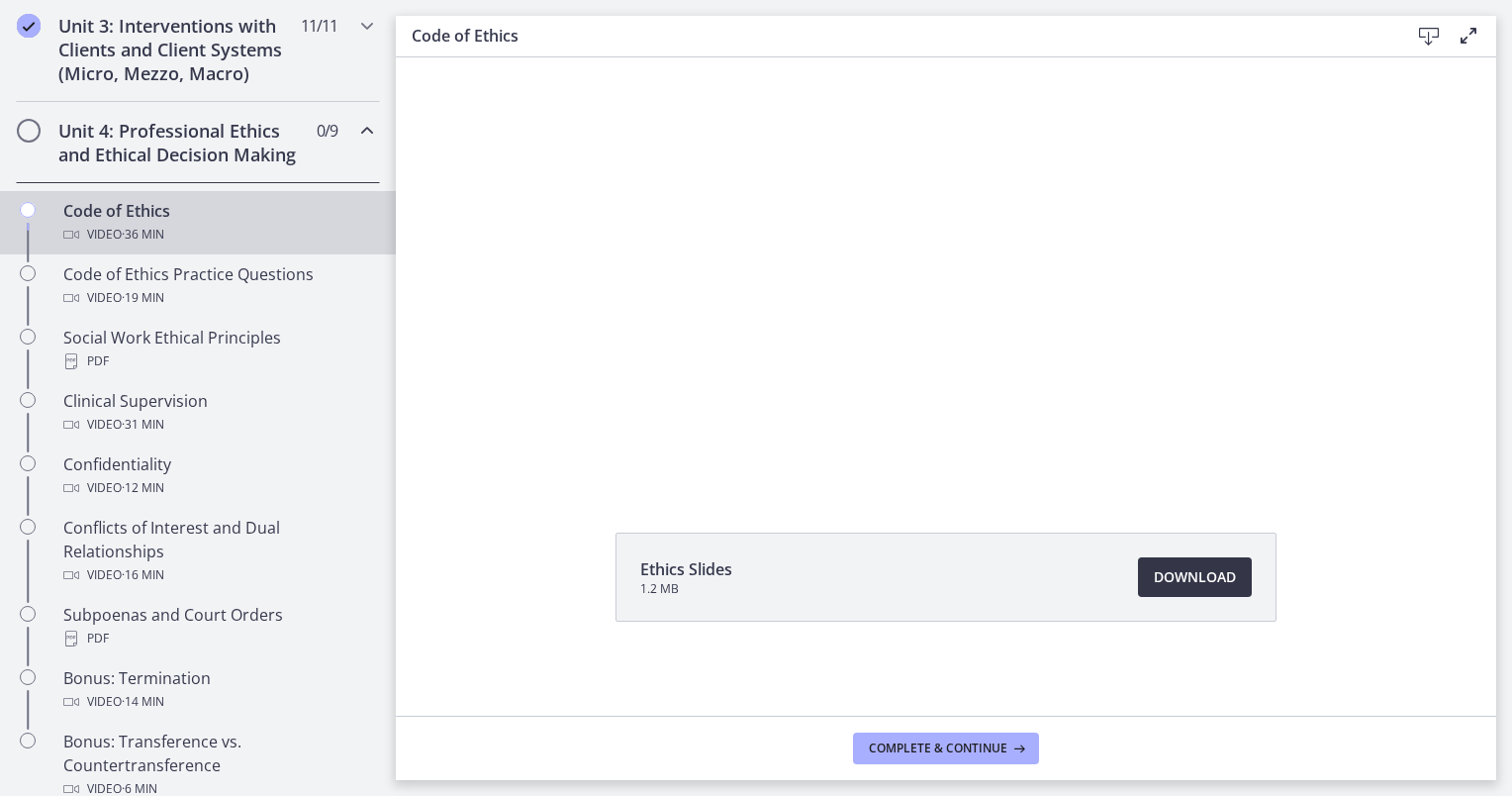 click on "Download
Opens in a new window" at bounding box center (1194, 577) 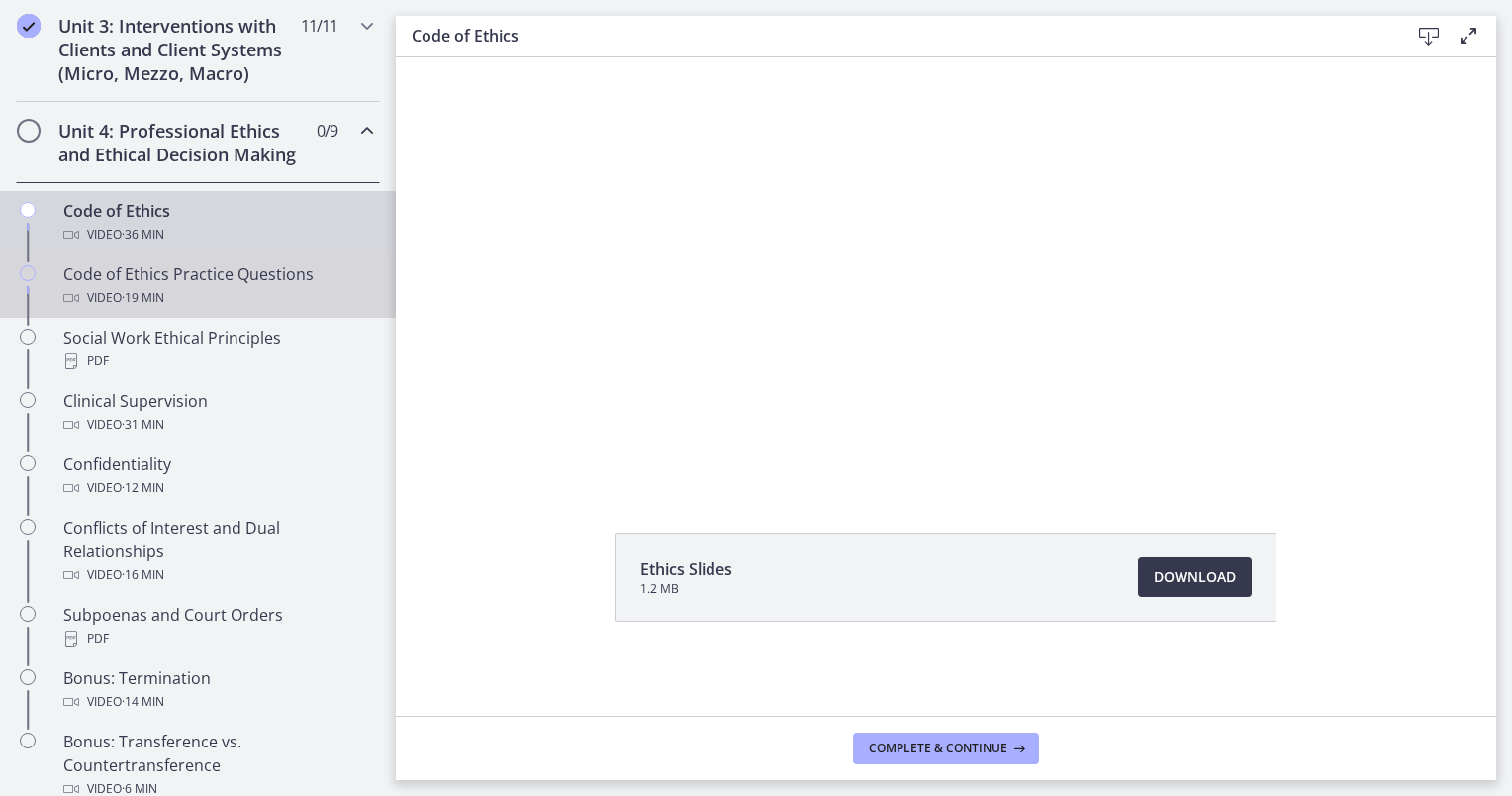 click on "Video
·  19 min" at bounding box center (218, 298) 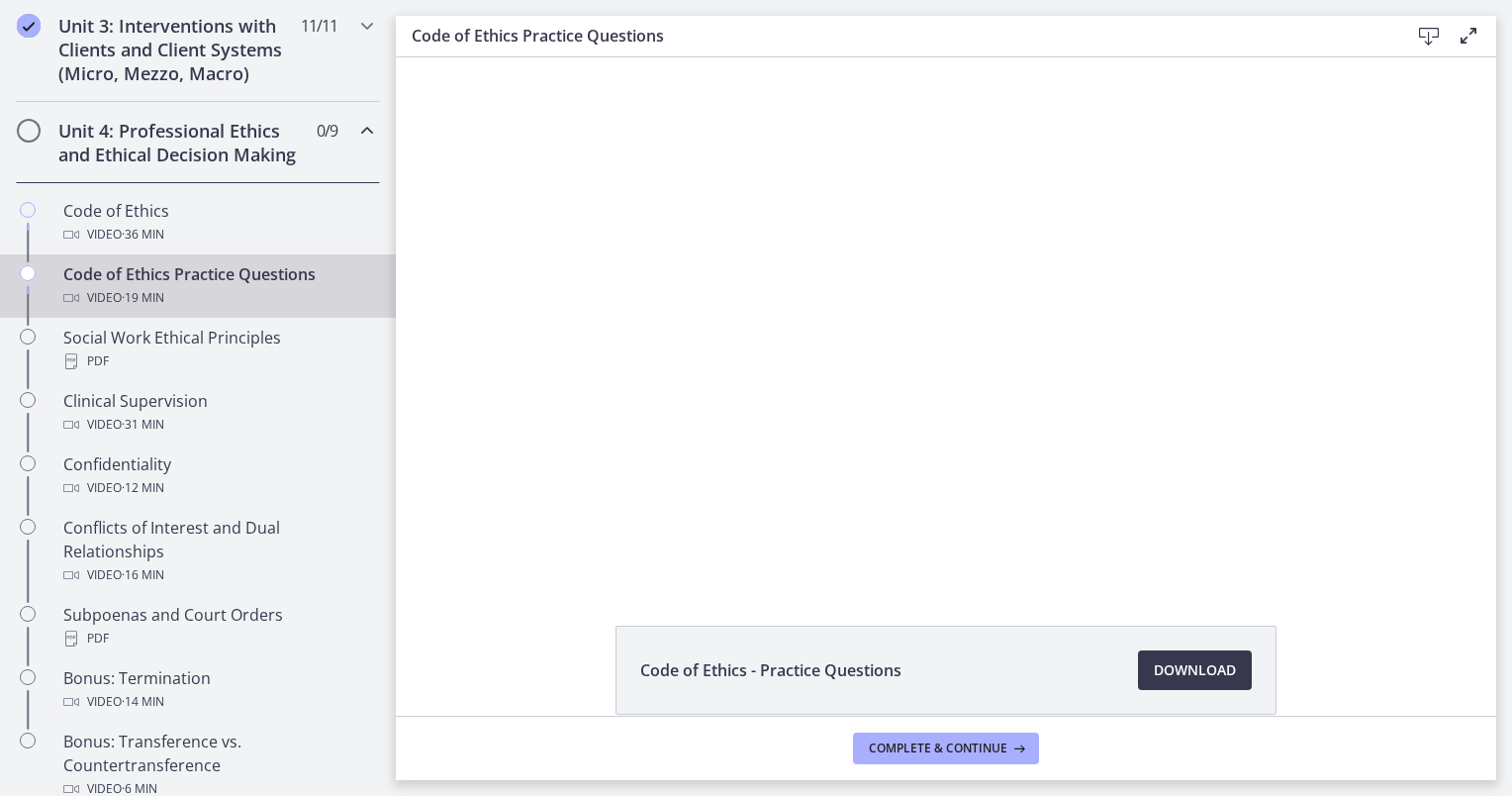 scroll, scrollTop: 0, scrollLeft: 0, axis: both 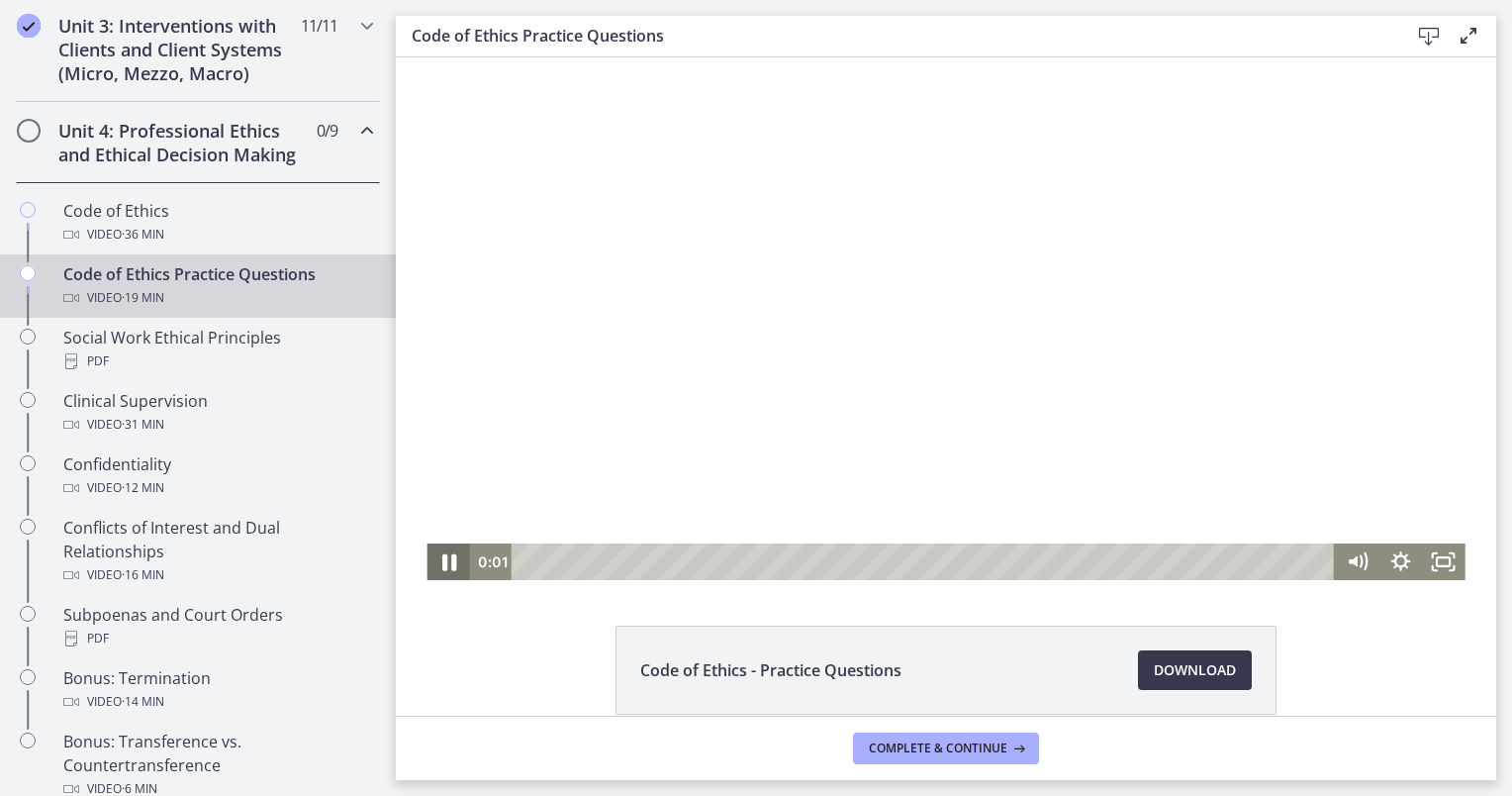 click 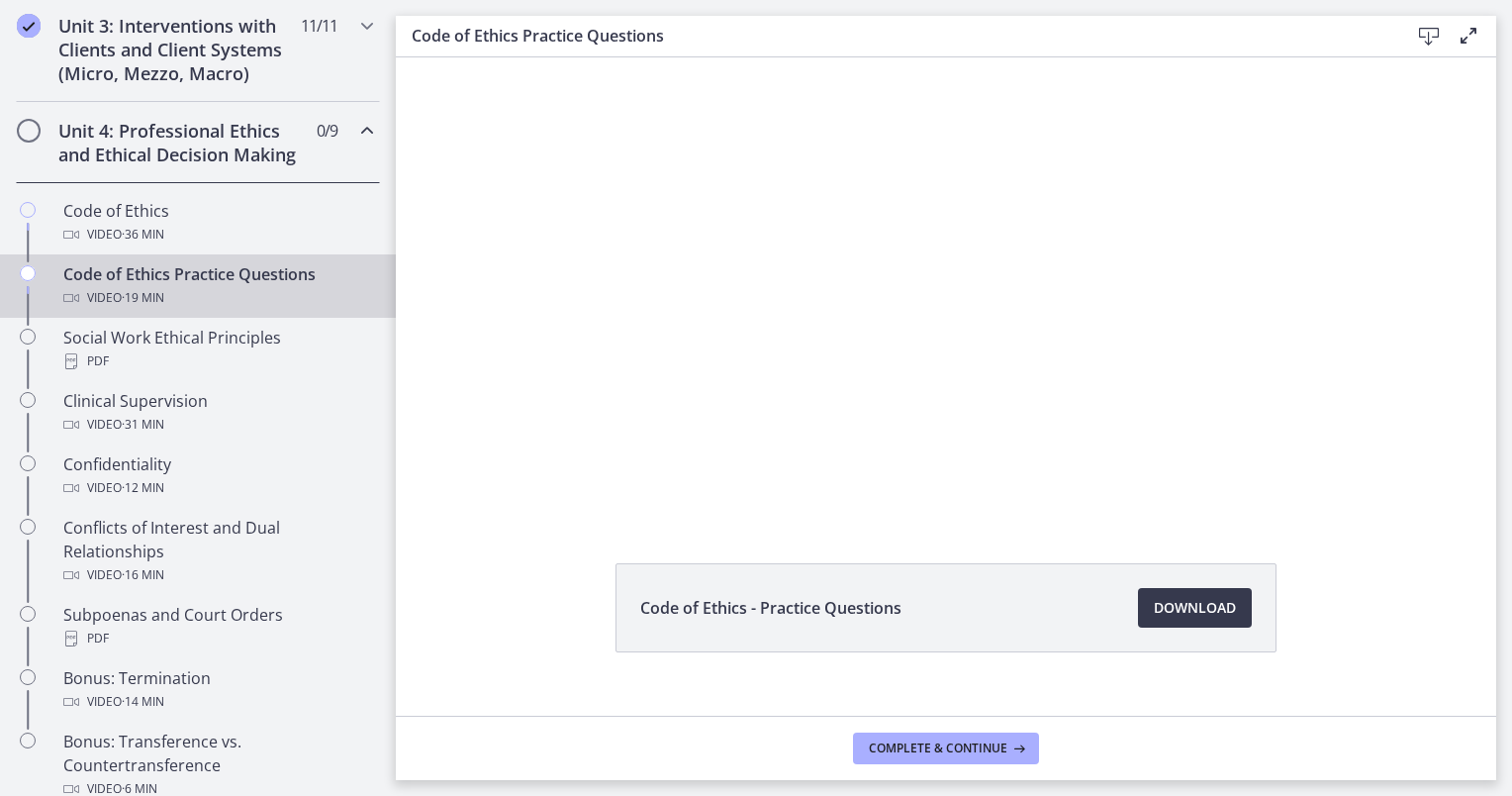scroll, scrollTop: 93, scrollLeft: 0, axis: vertical 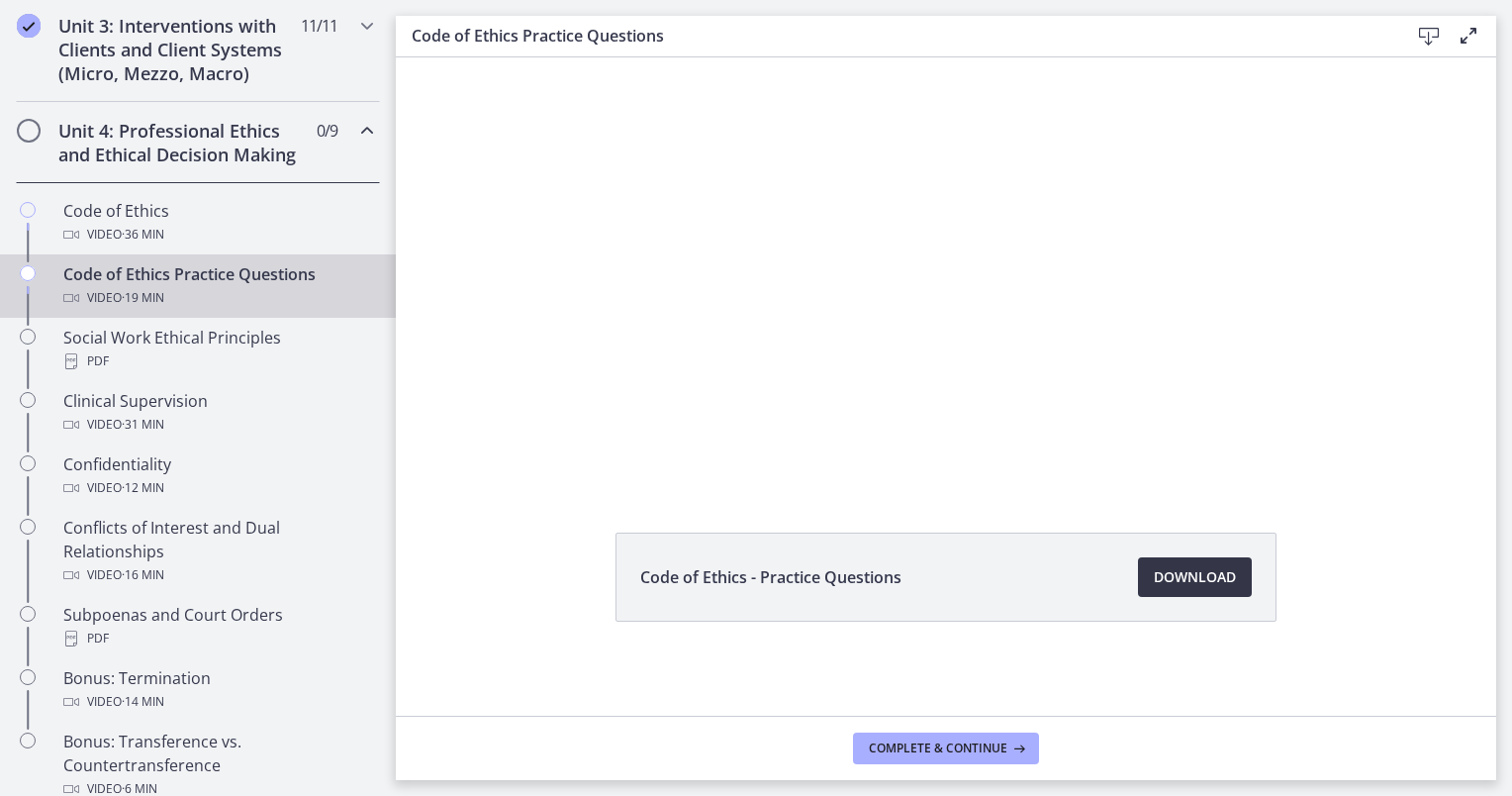 click on "Download
Opens in a new window" at bounding box center (1194, 577) 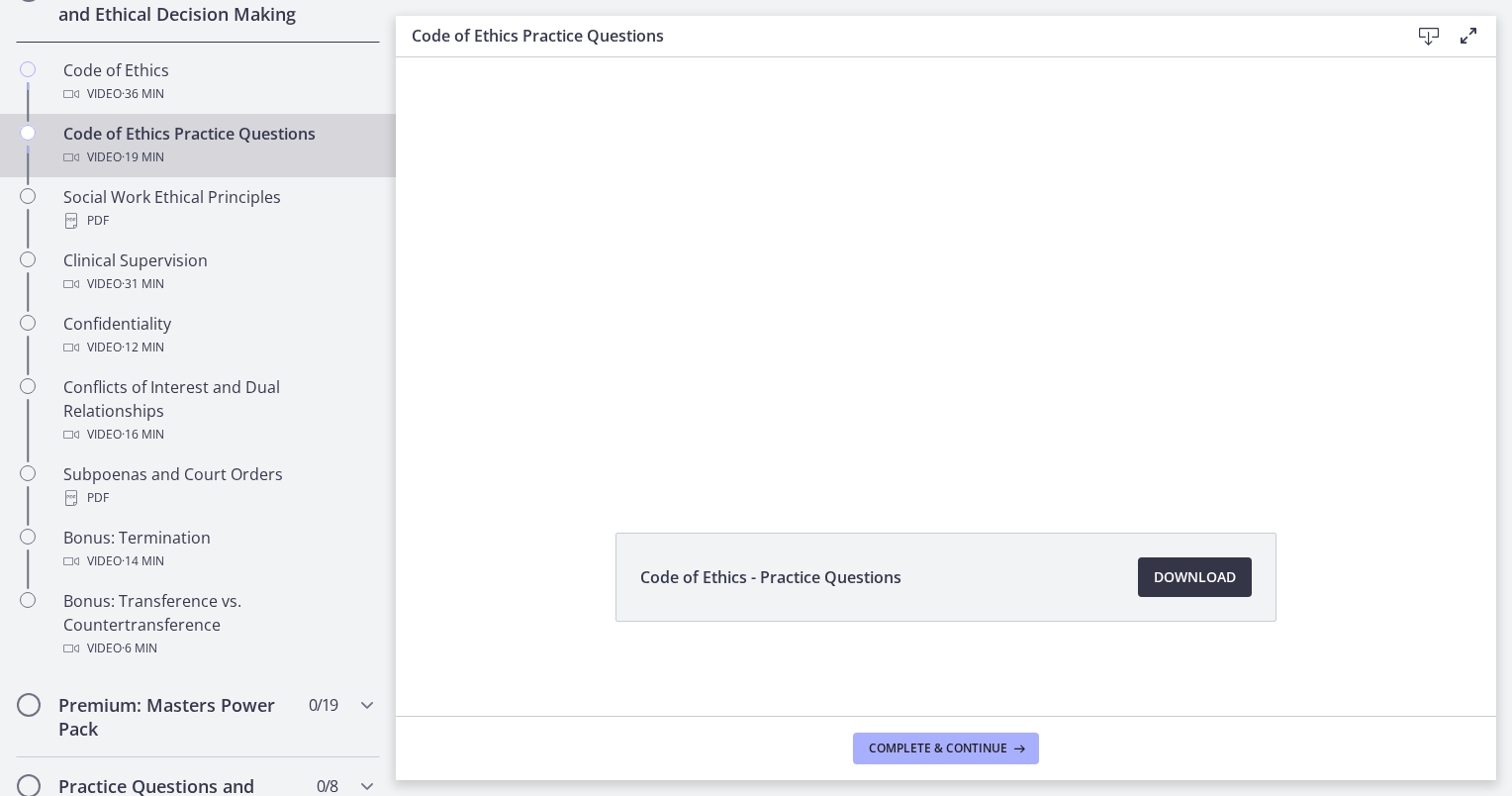 scroll, scrollTop: 912, scrollLeft: 0, axis: vertical 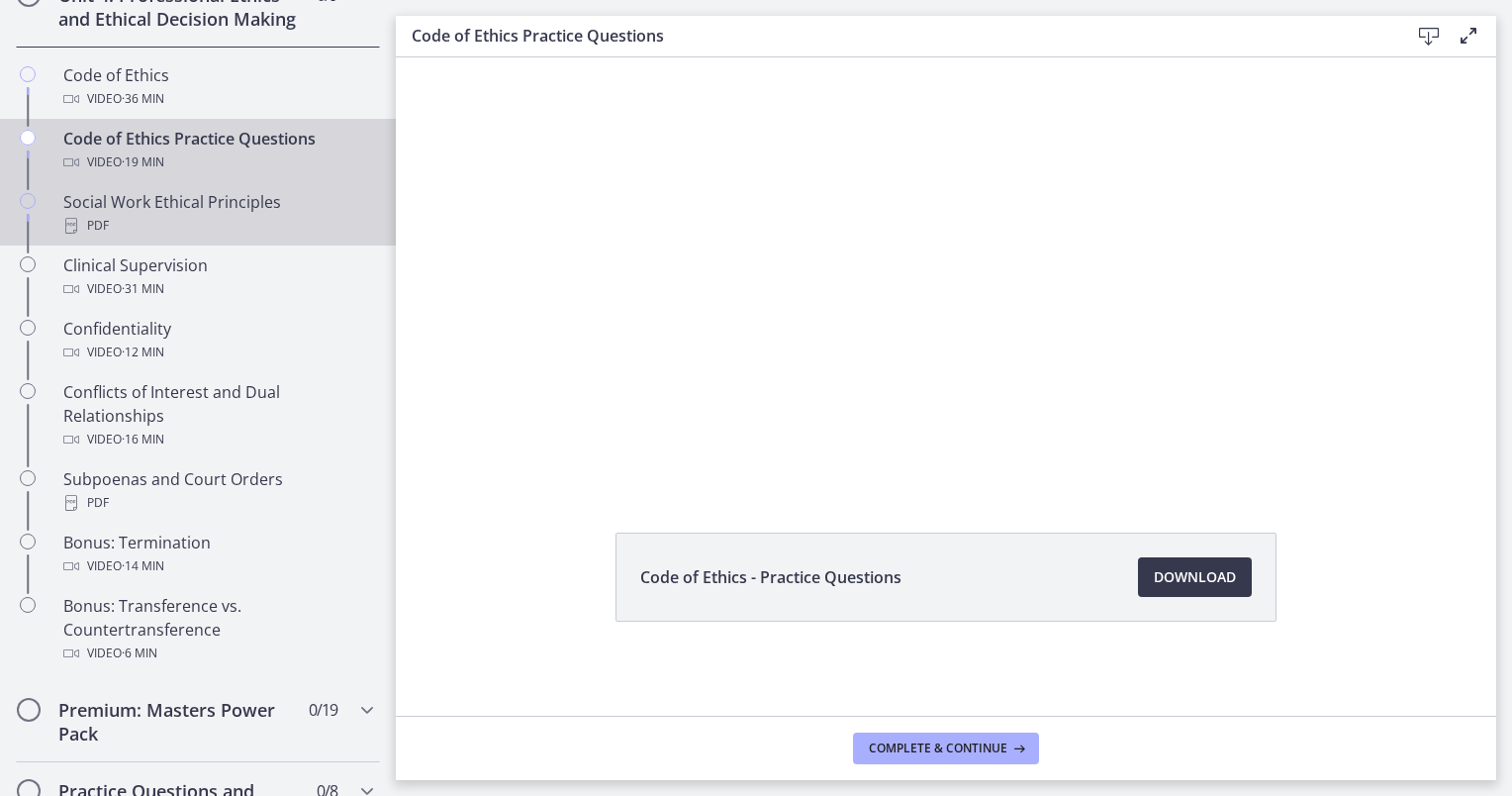 click on "Social Work Ethical Principles
PDF" at bounding box center [218, 214] 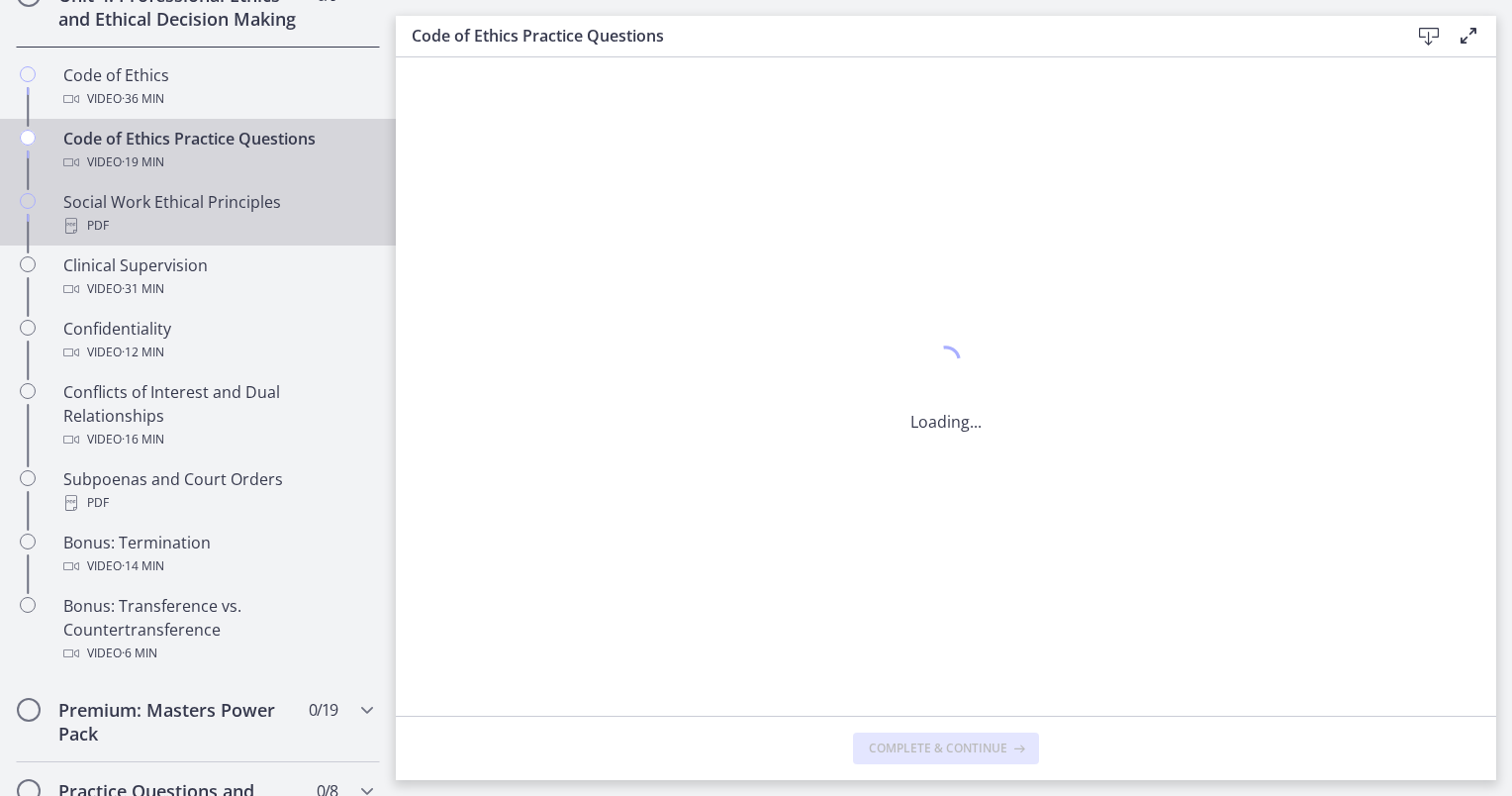 scroll, scrollTop: 0, scrollLeft: 0, axis: both 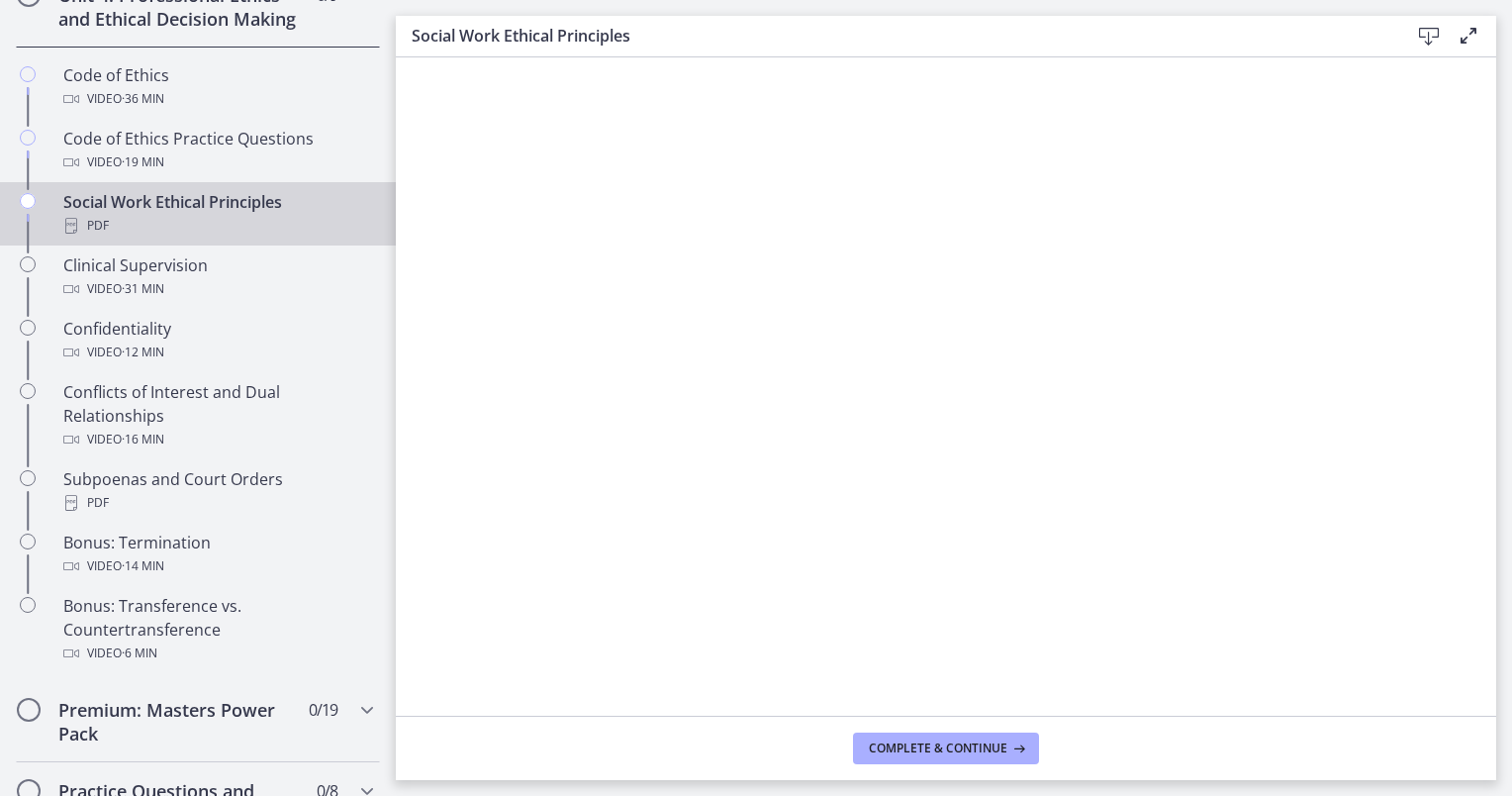 click at bounding box center [1429, 37] 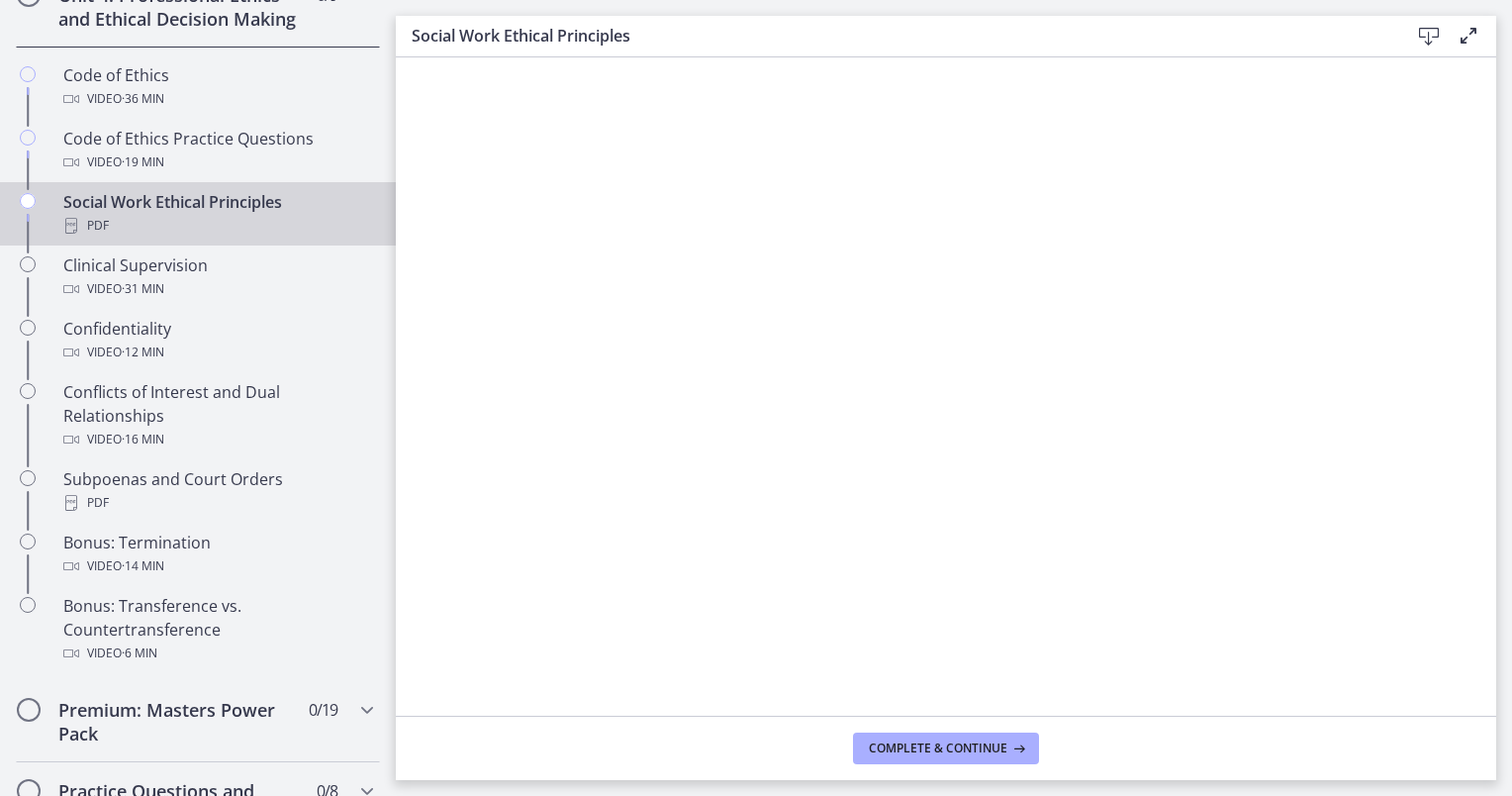 click at bounding box center [1429, 37] 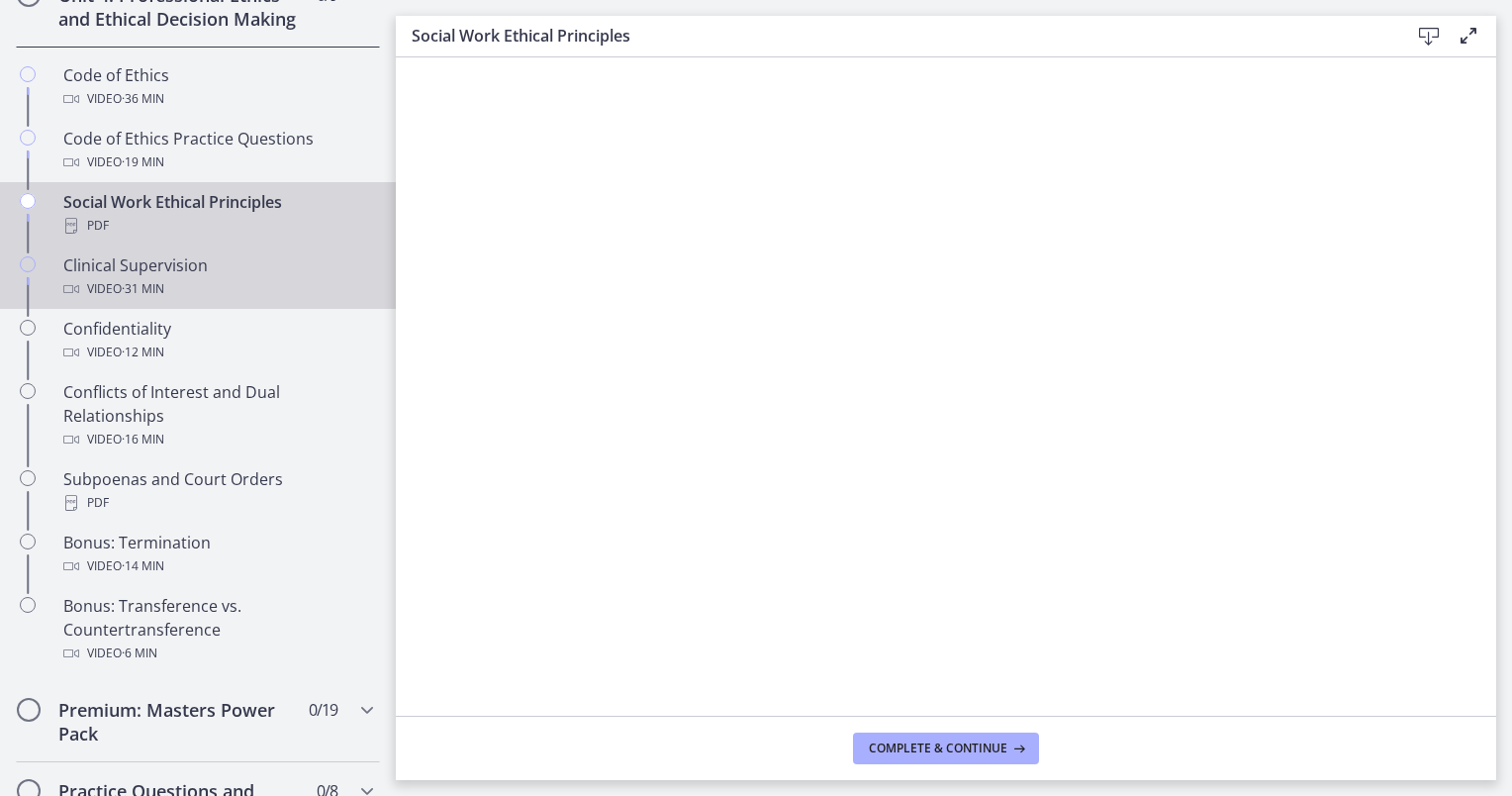 click on "Video
·  31 min" at bounding box center (218, 289) 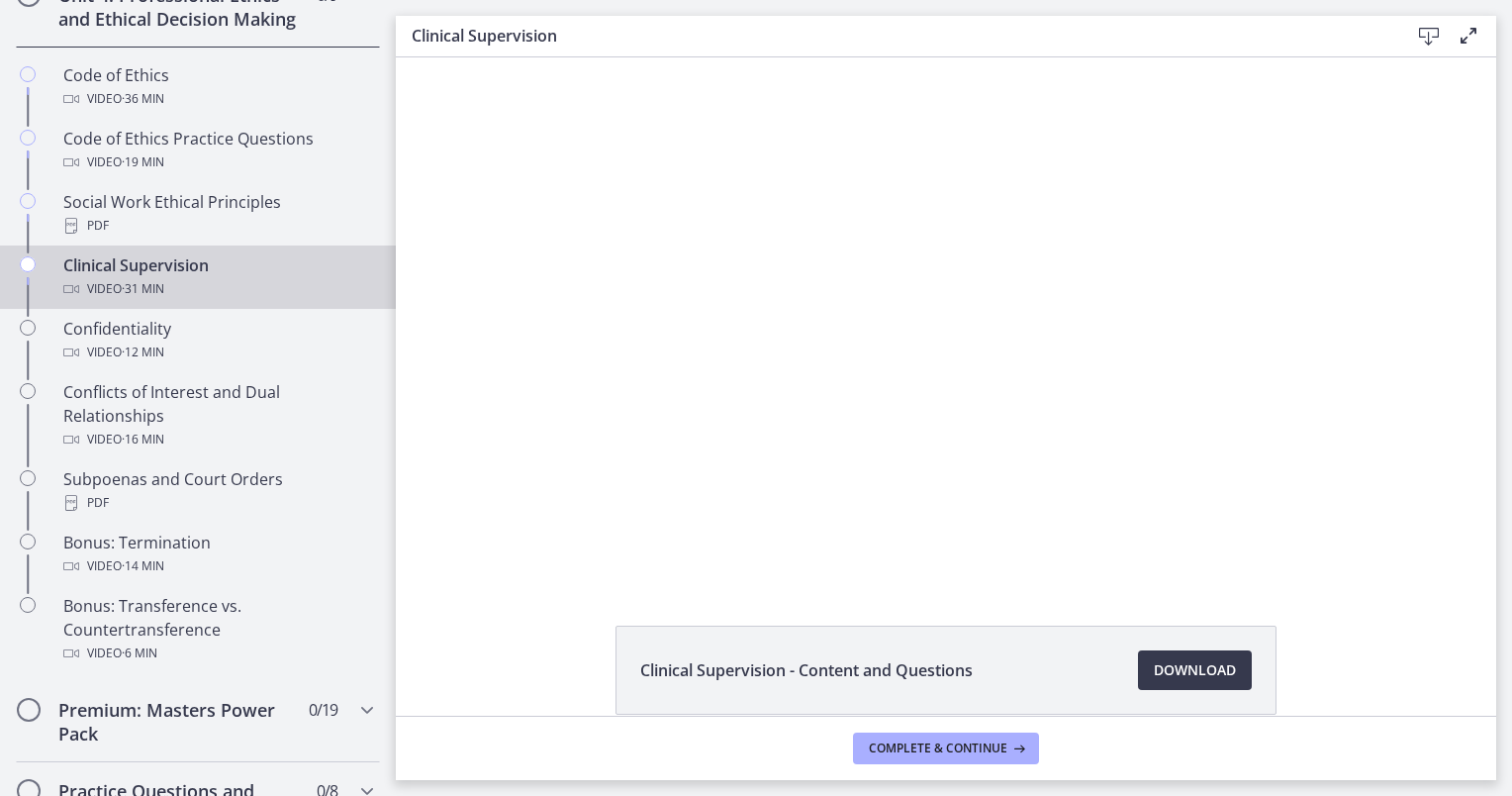 scroll, scrollTop: 0, scrollLeft: 0, axis: both 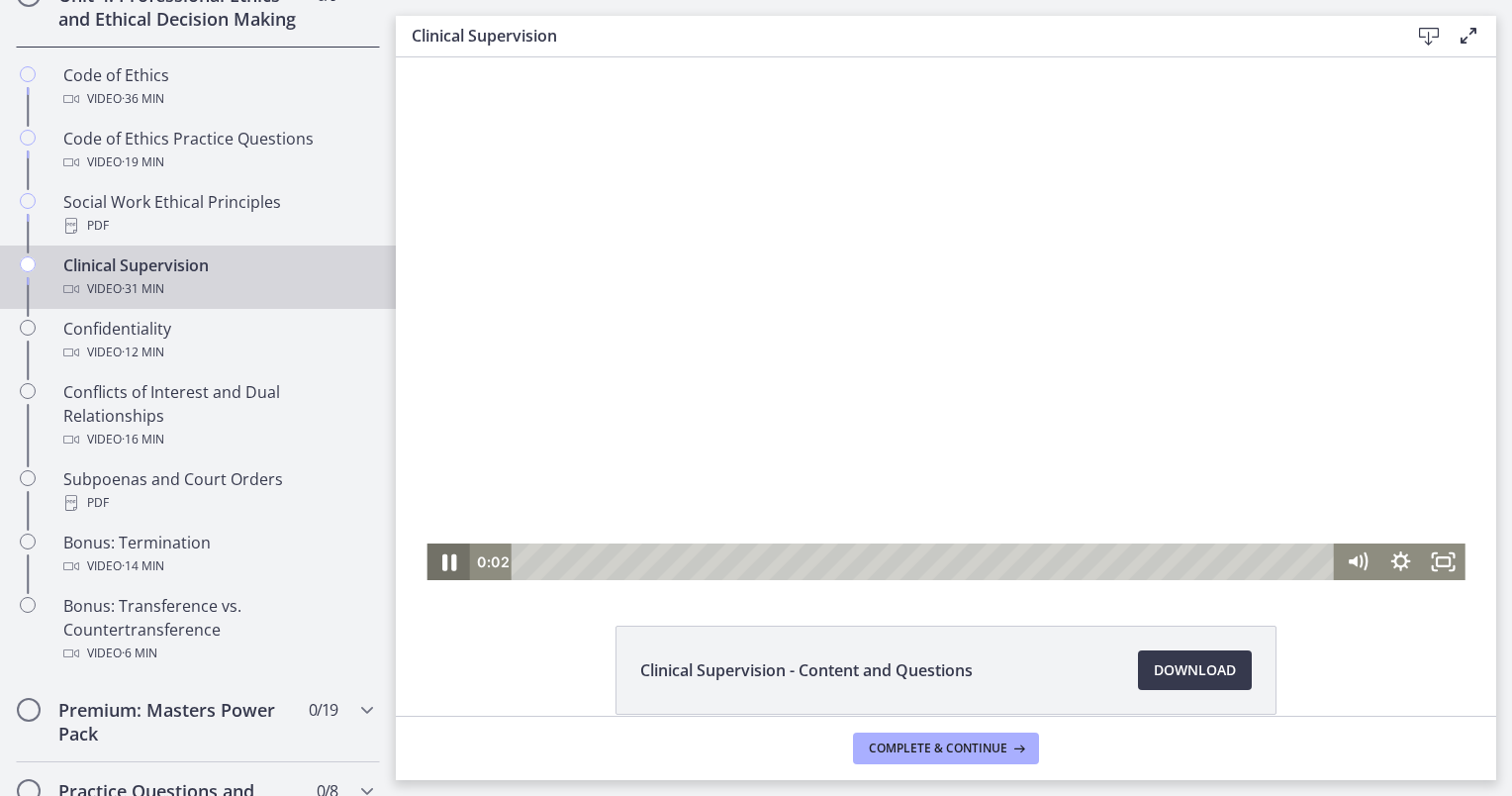 click 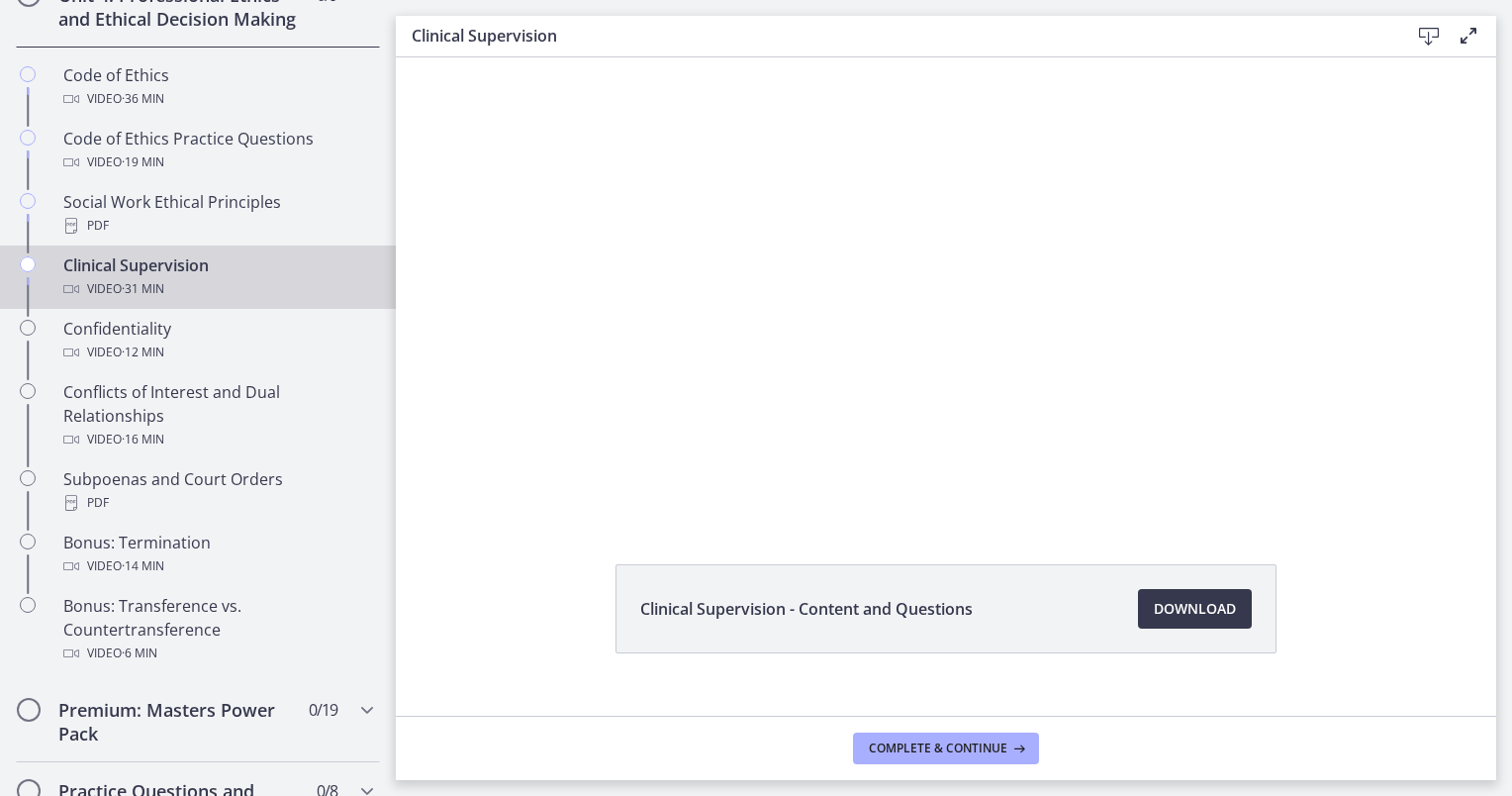 scroll, scrollTop: 93, scrollLeft: 0, axis: vertical 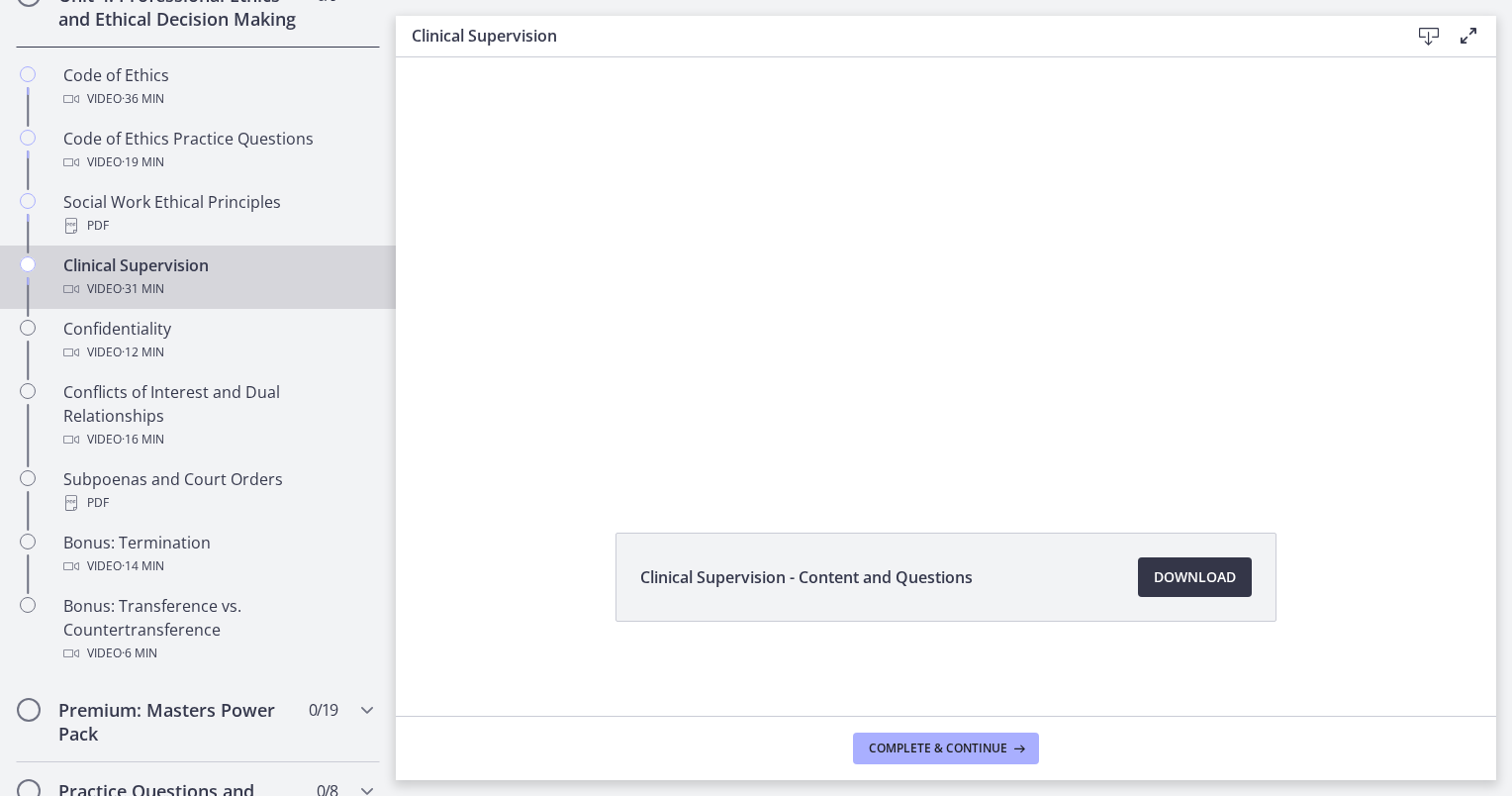 click on "Download
Opens in a new window" at bounding box center [1194, 577] 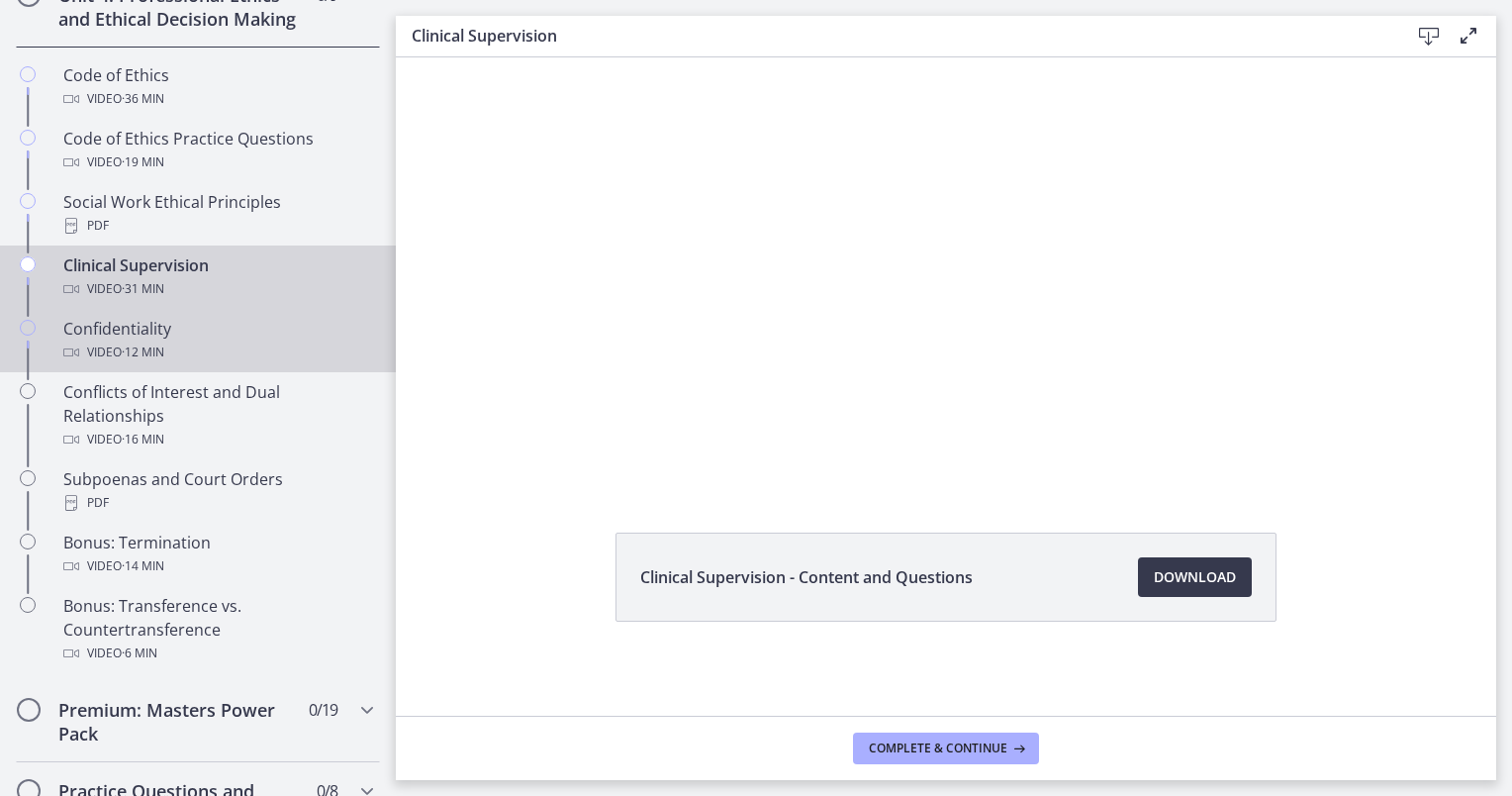 click on "Video
·  12 min" at bounding box center (218, 352) 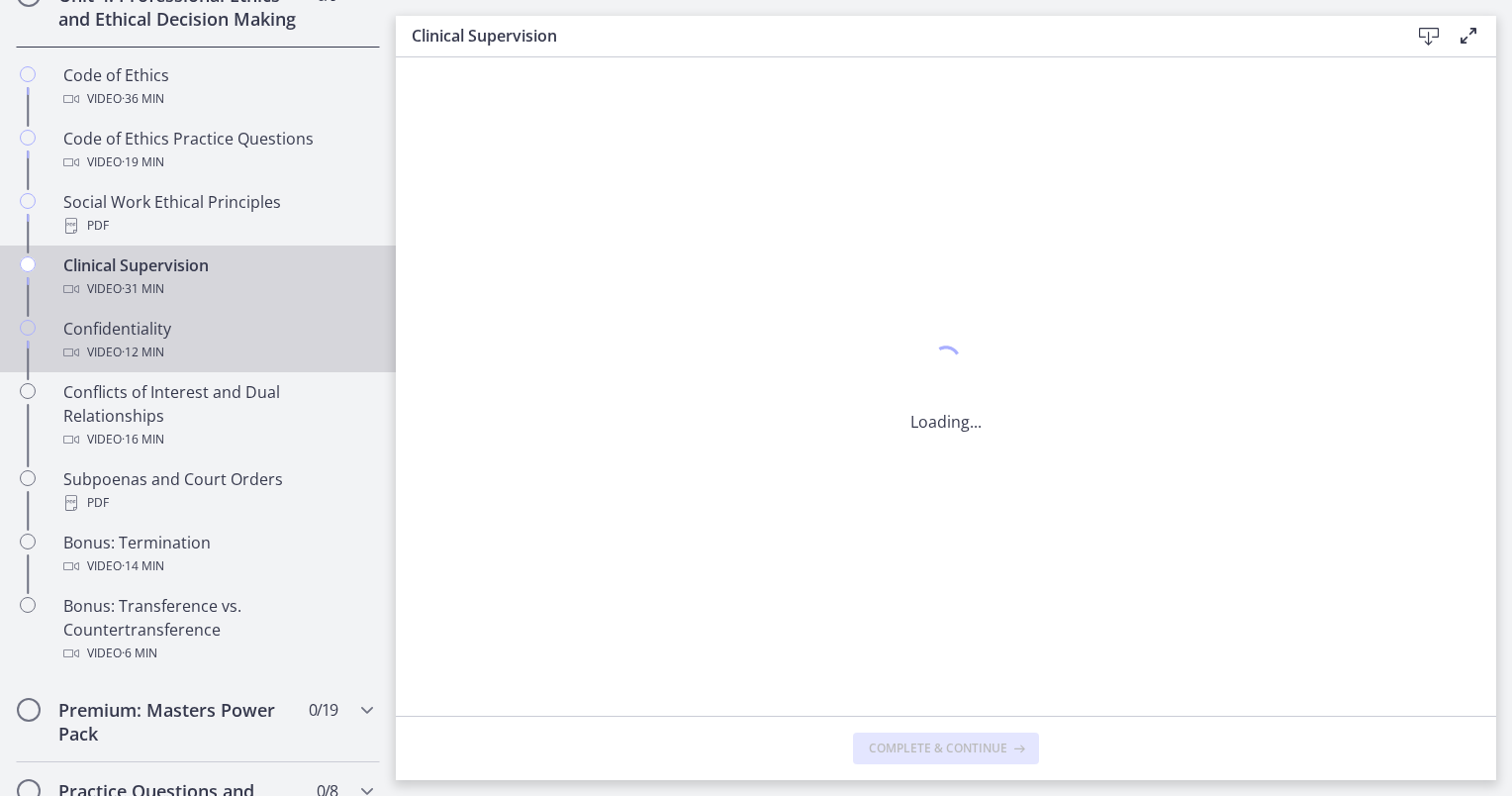 scroll, scrollTop: 0, scrollLeft: 0, axis: both 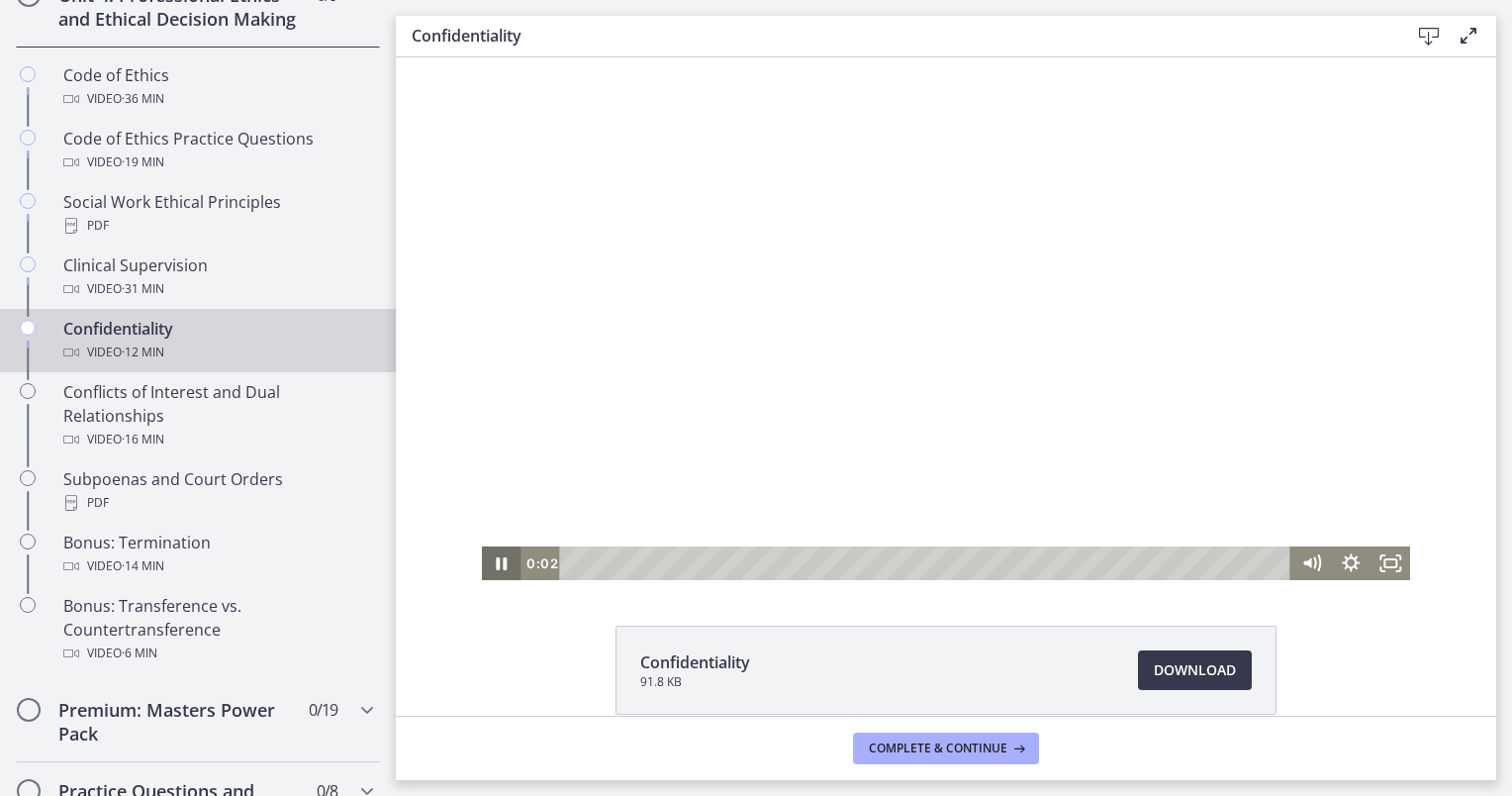 click 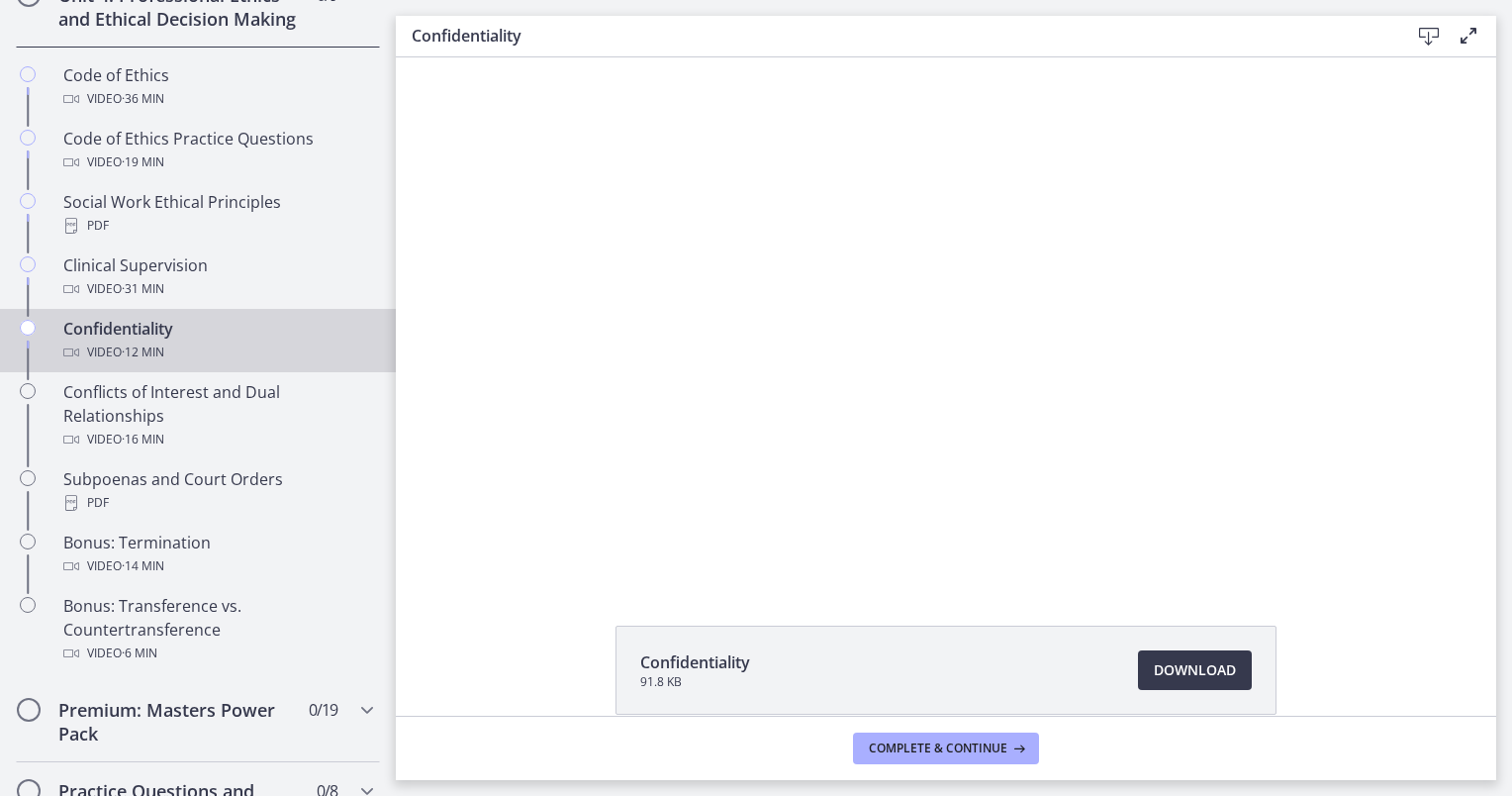 click on "Confidentiality
Download
Enable fullscreen
Confidentiality
91.8 KB
Download
Opens in a new window
Complete & continue" at bounding box center [954, 398] 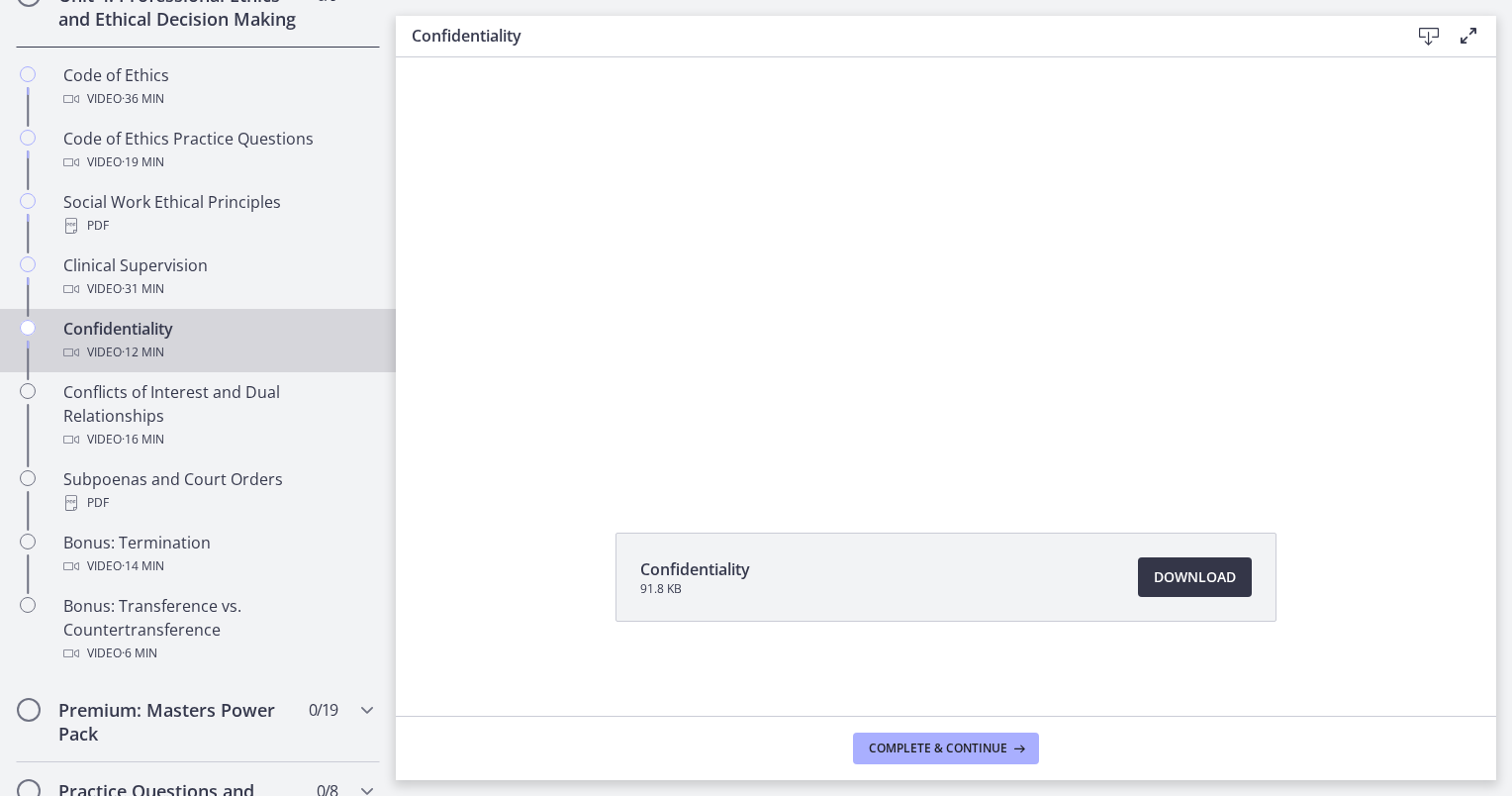 click on "Download
Opens in a new window" at bounding box center (1194, 577) 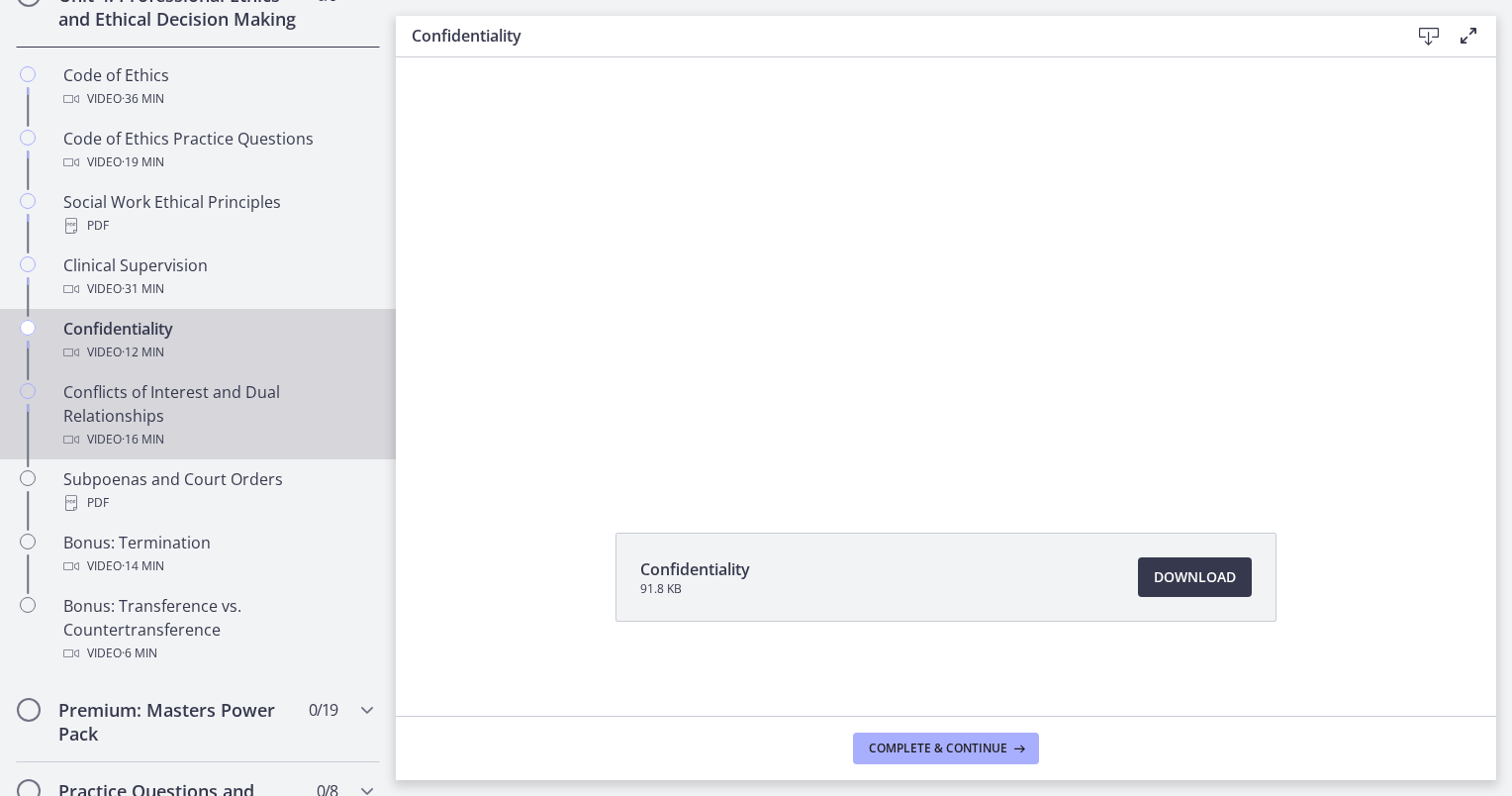 click on "Conflicts of Interest and Dual Relationships
Video
·  16 min" at bounding box center (218, 416) 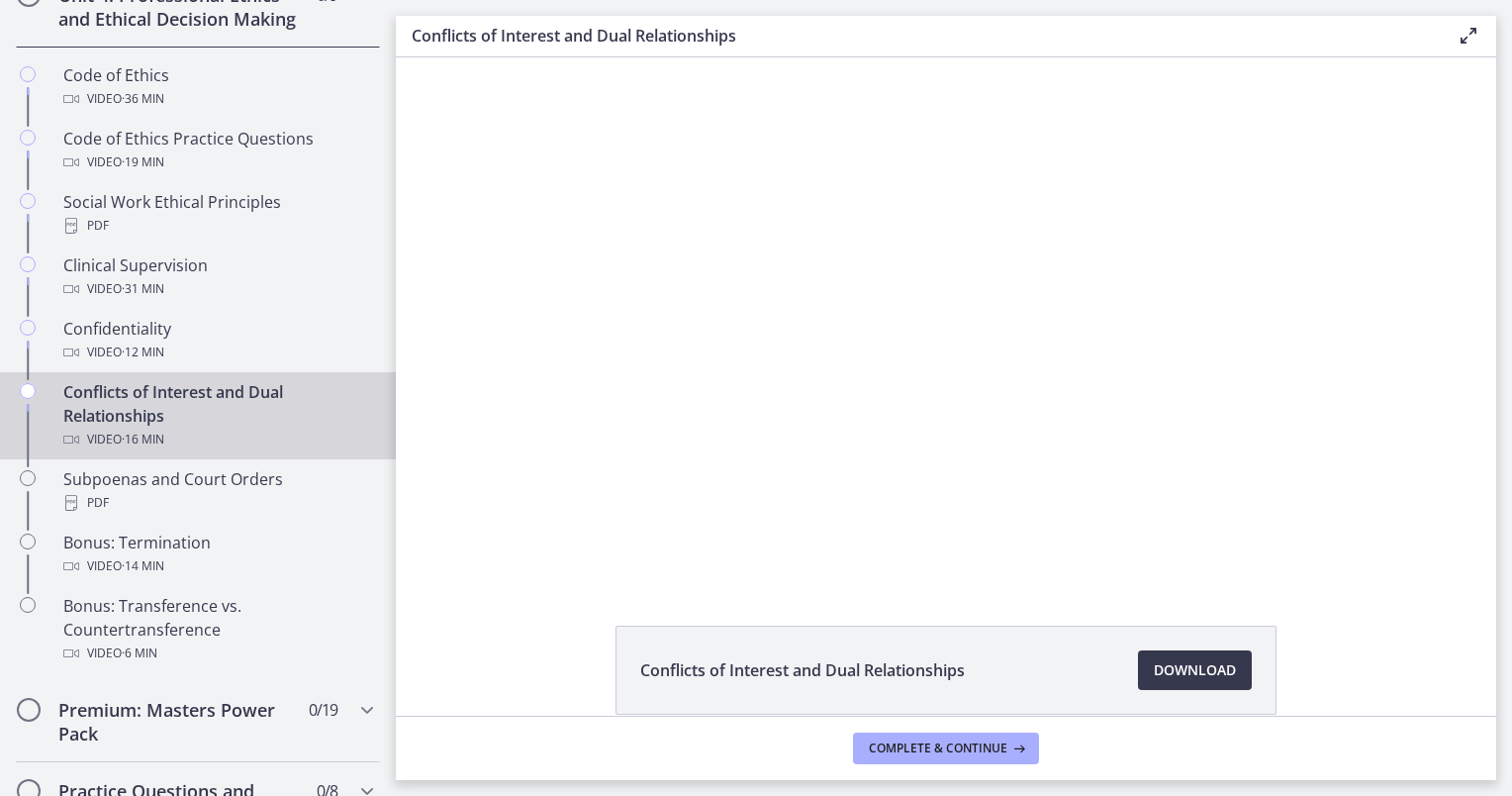 scroll, scrollTop: 0, scrollLeft: 0, axis: both 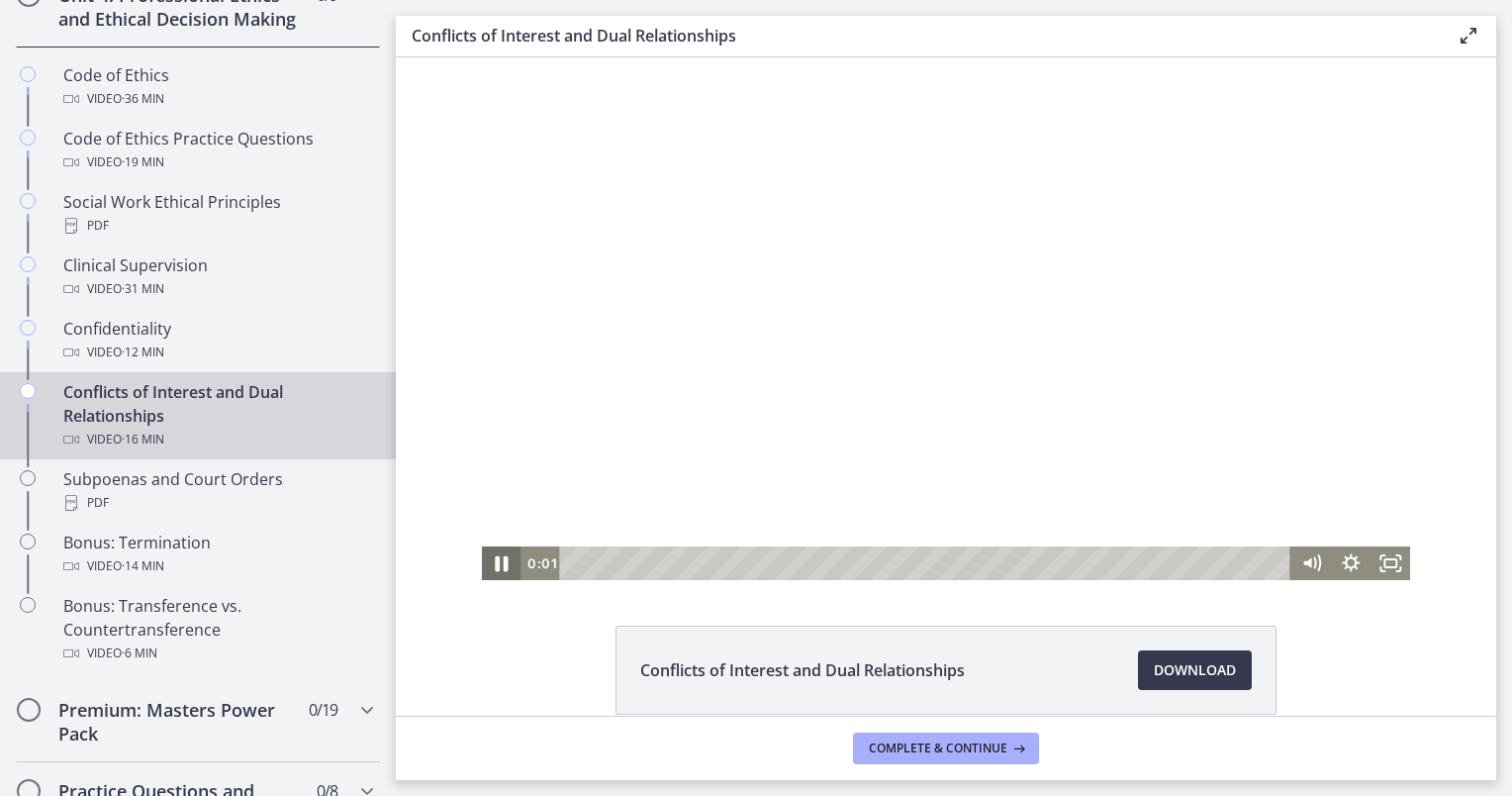 click 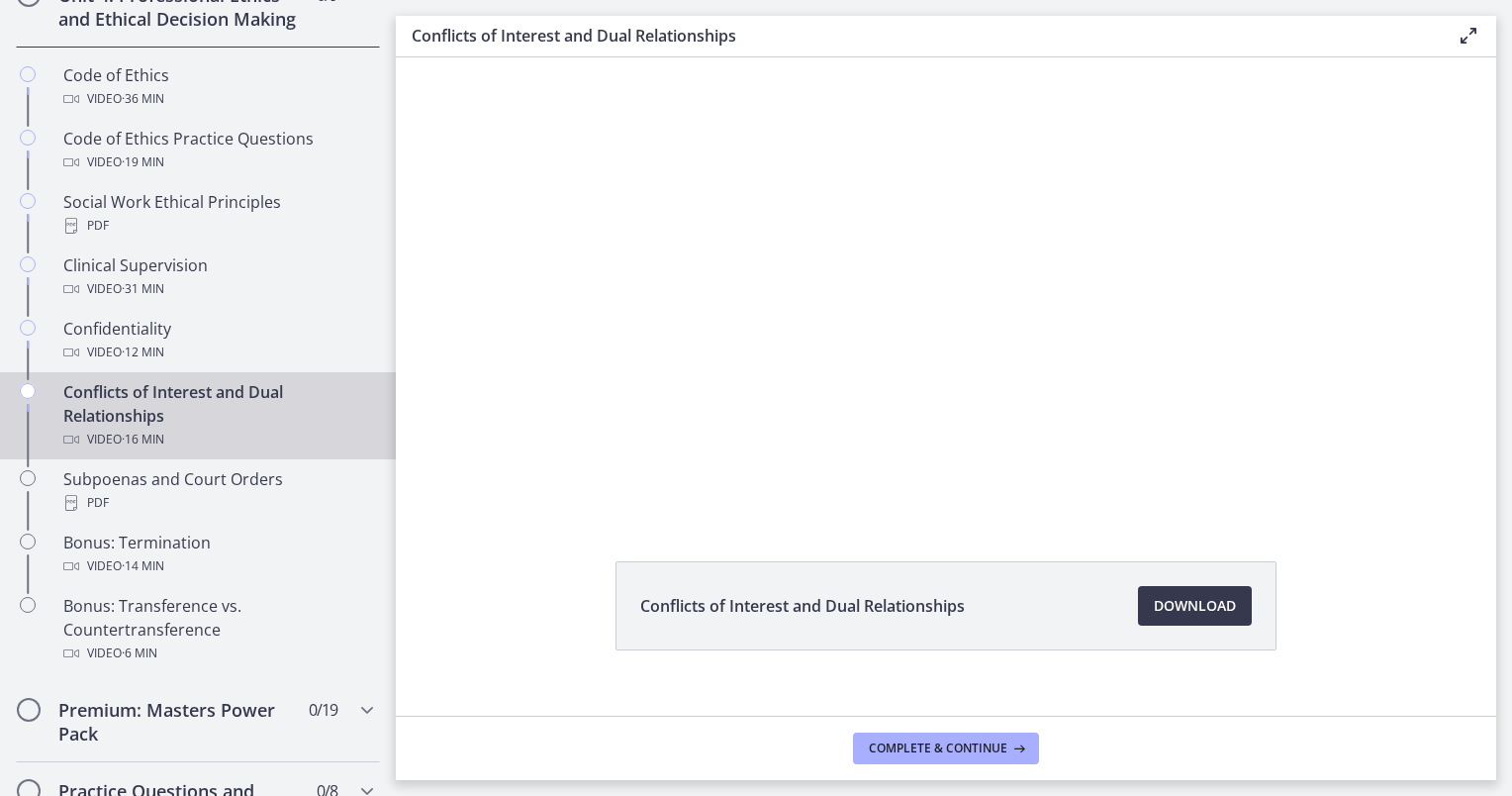scroll, scrollTop: 93, scrollLeft: 0, axis: vertical 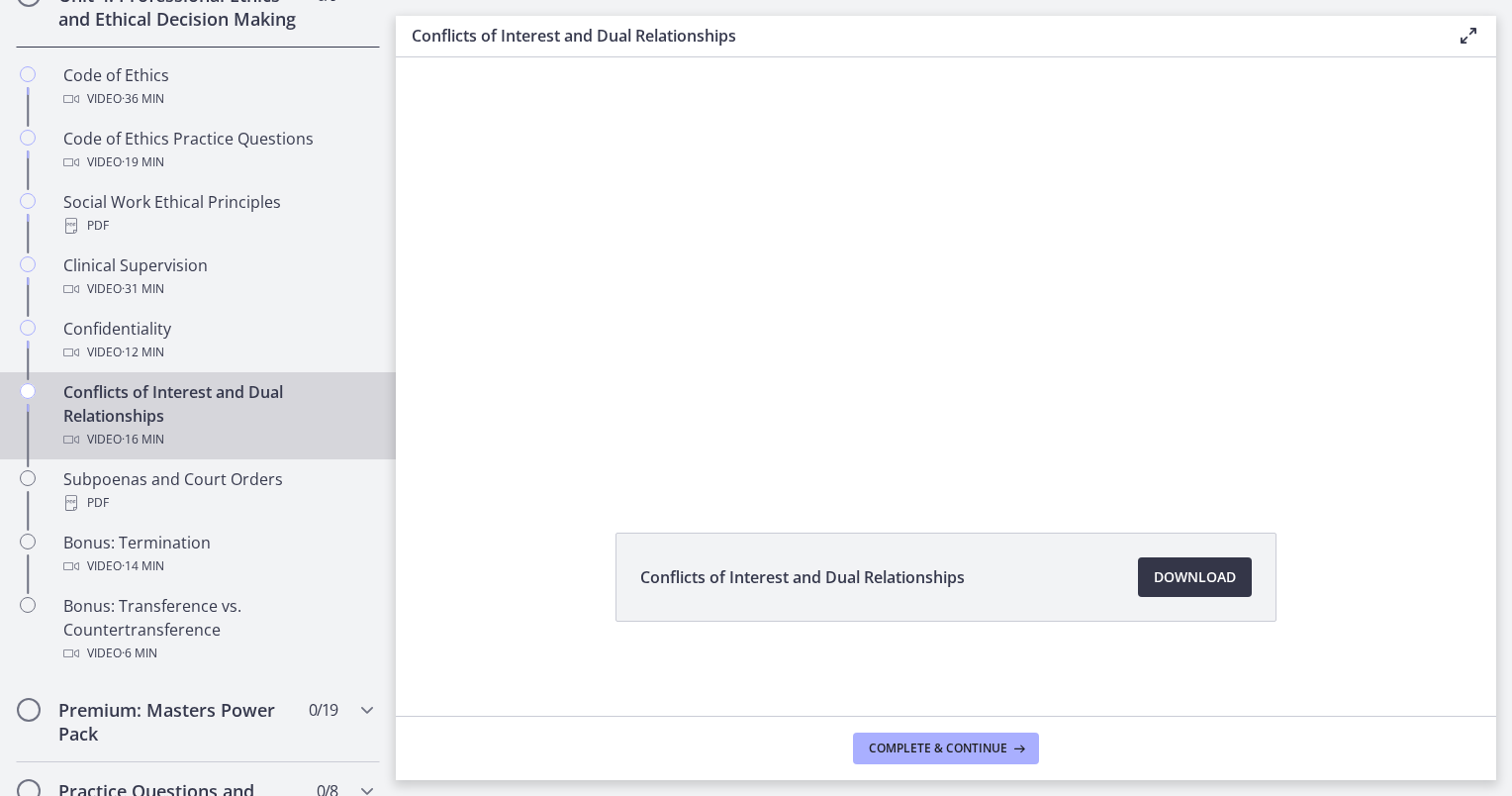 click on "Download
Opens in a new window" at bounding box center (1194, 577) 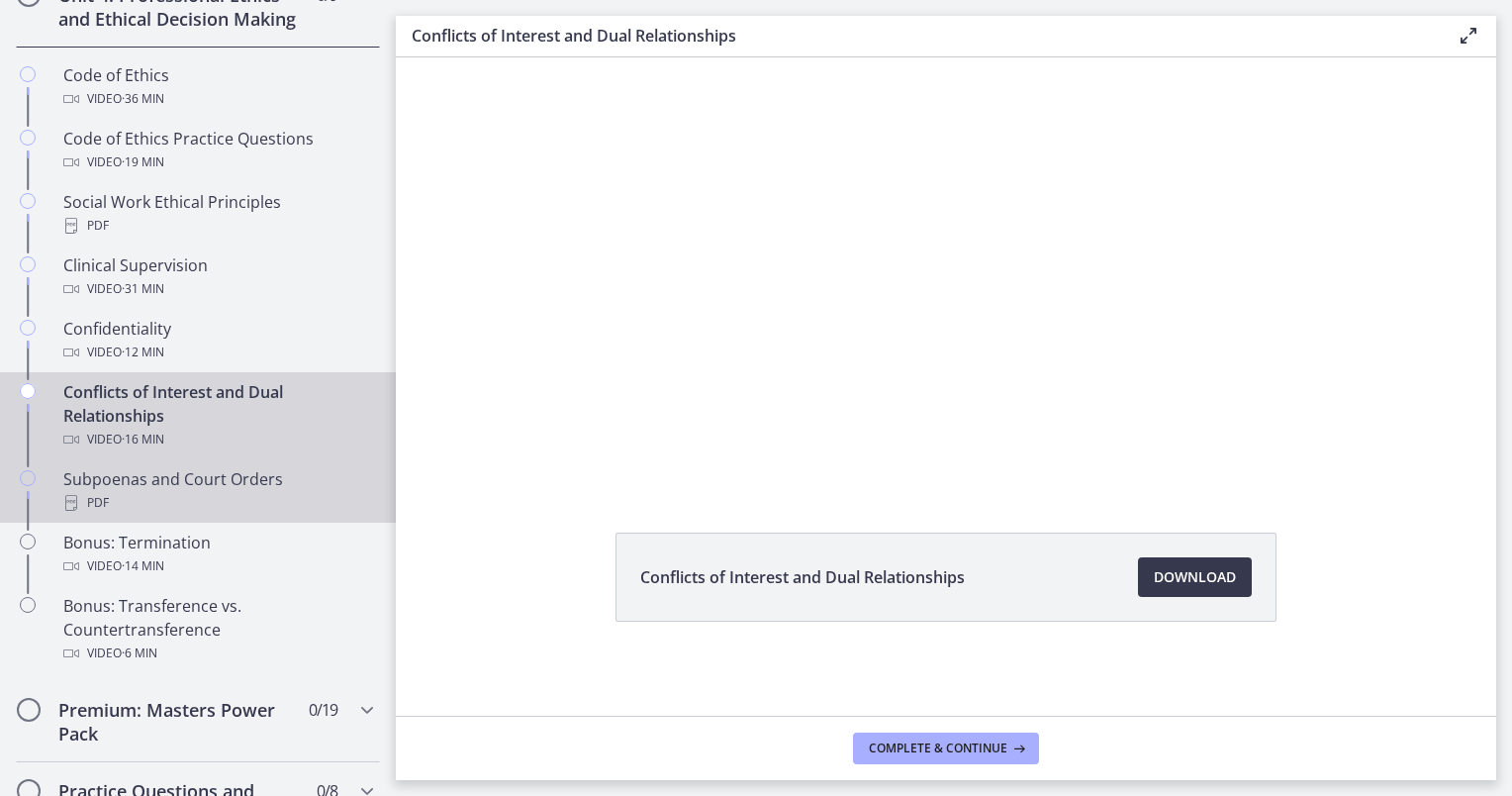 click on "Subpoenas and Court Orders
PDF" at bounding box center (218, 491) 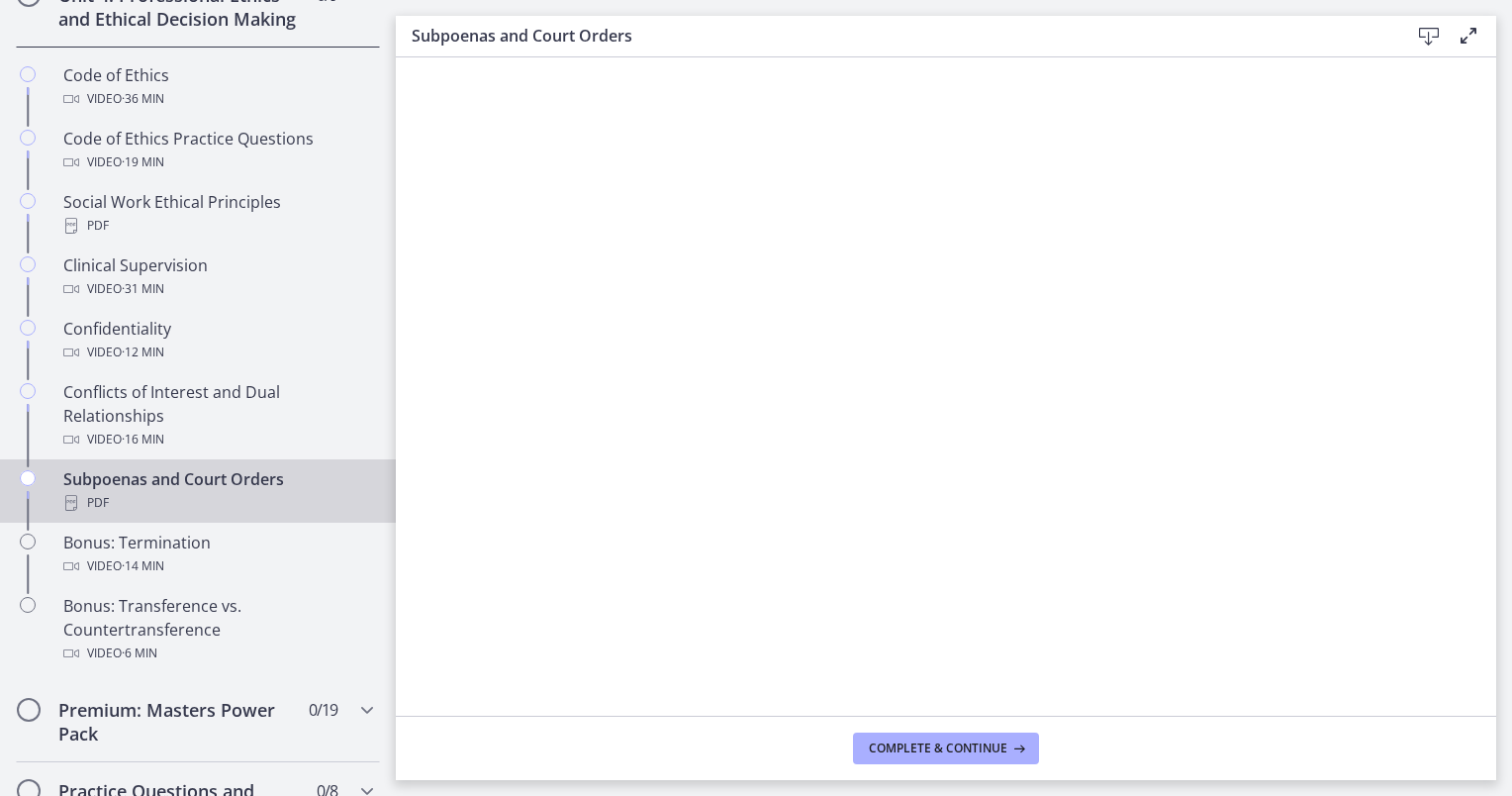 click at bounding box center (1429, 37) 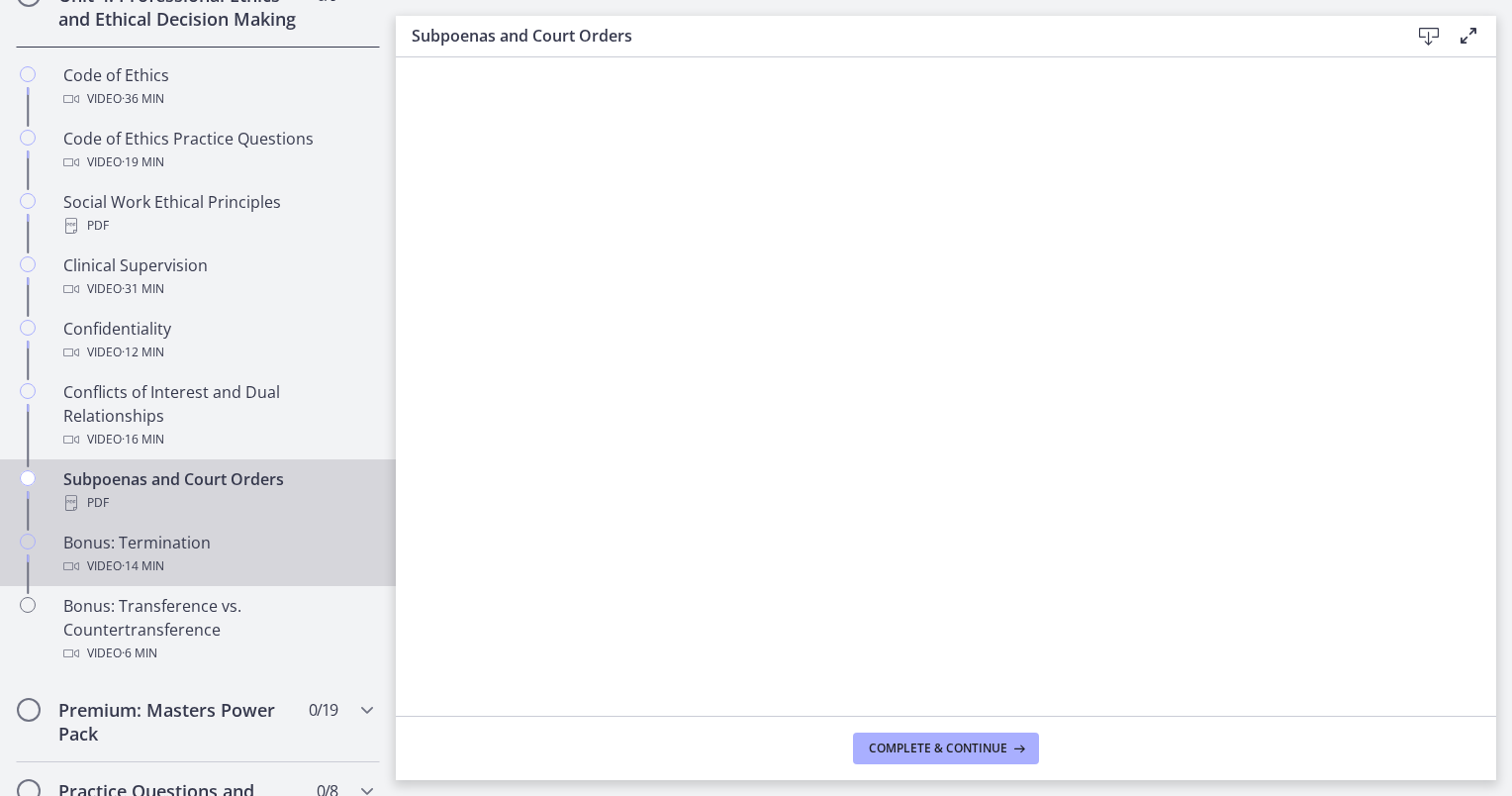 click on "Video
·  14 min" at bounding box center [218, 566] 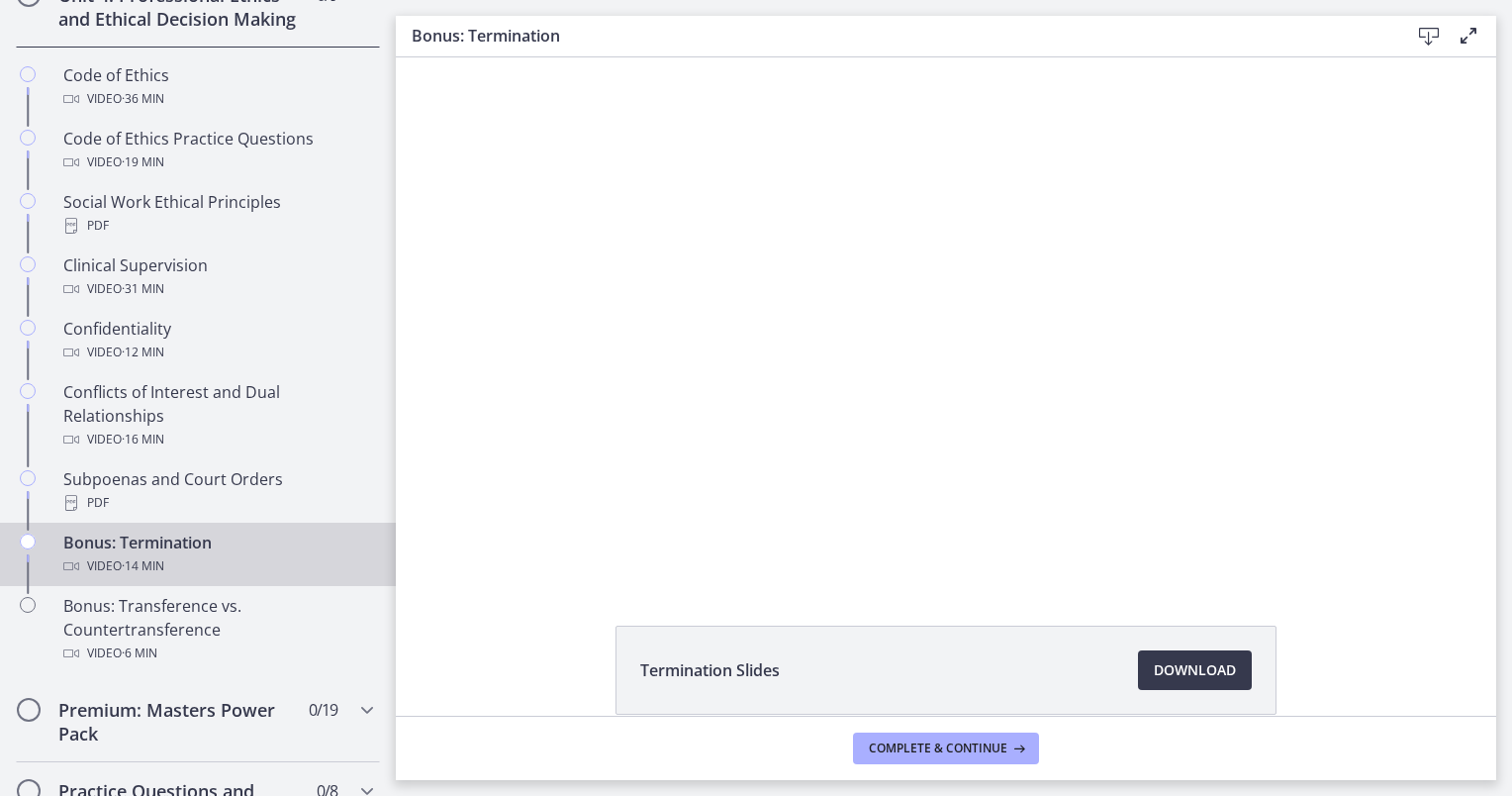 scroll, scrollTop: 0, scrollLeft: 0, axis: both 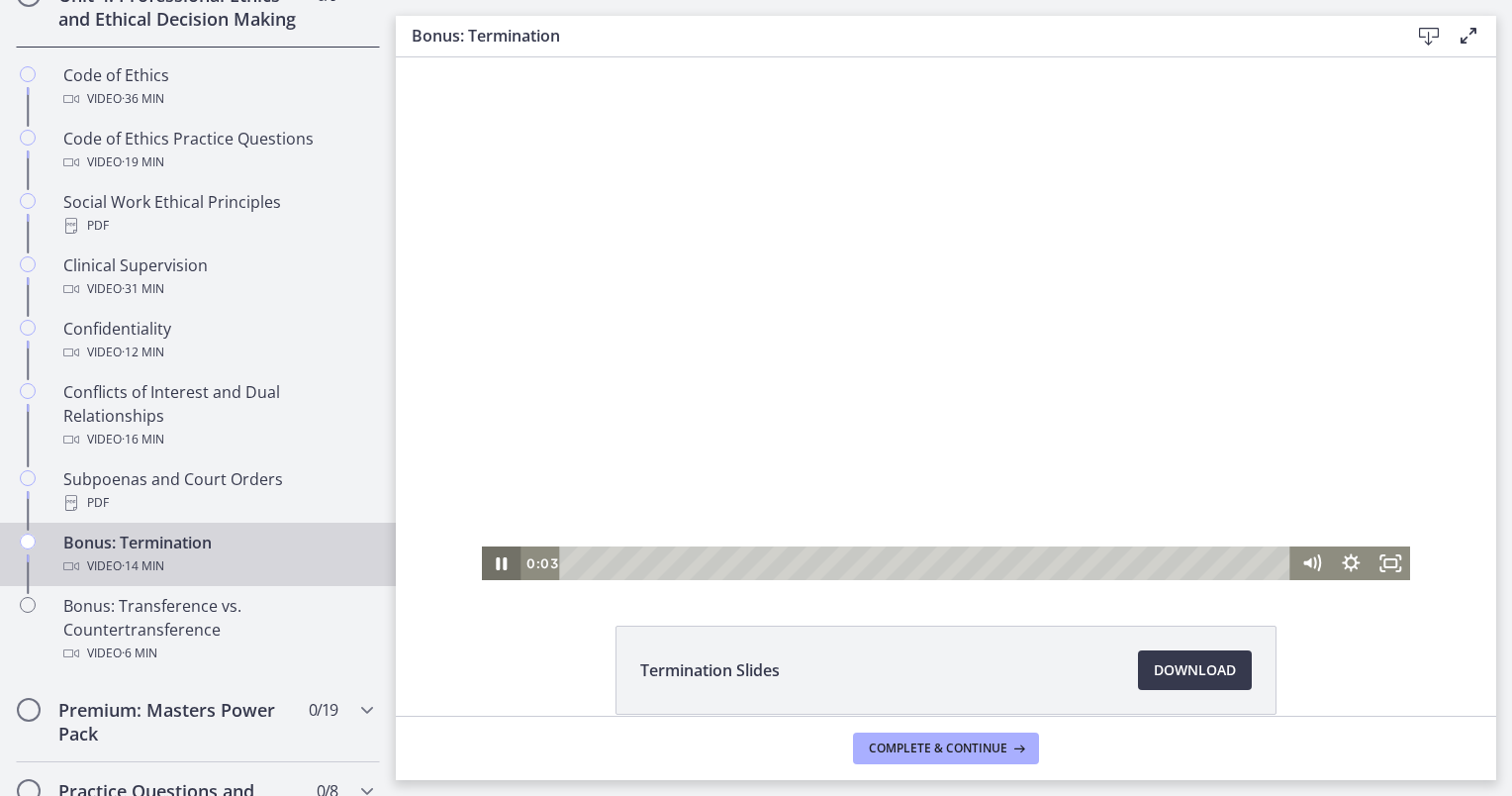 click 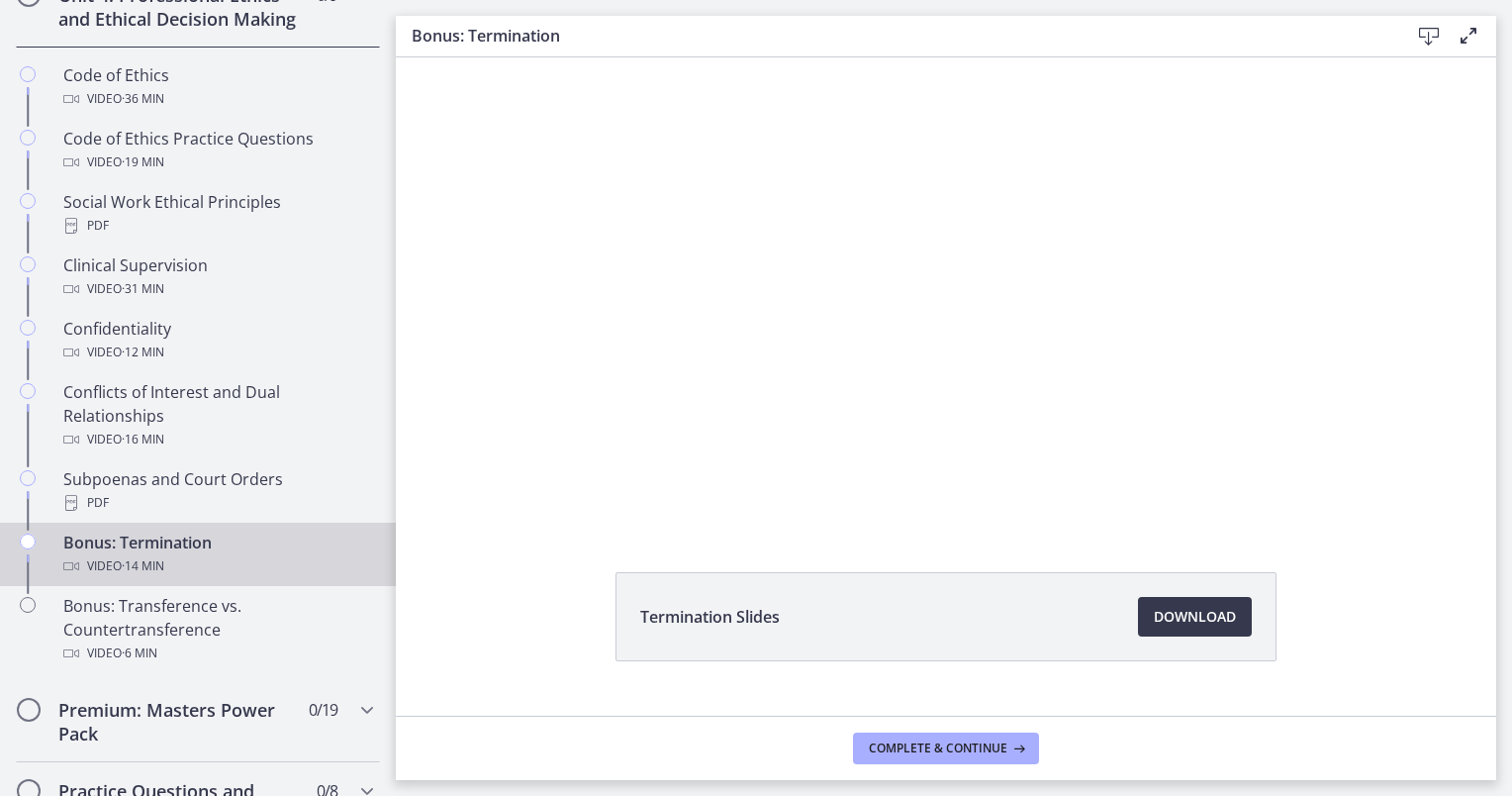 scroll, scrollTop: 93, scrollLeft: 0, axis: vertical 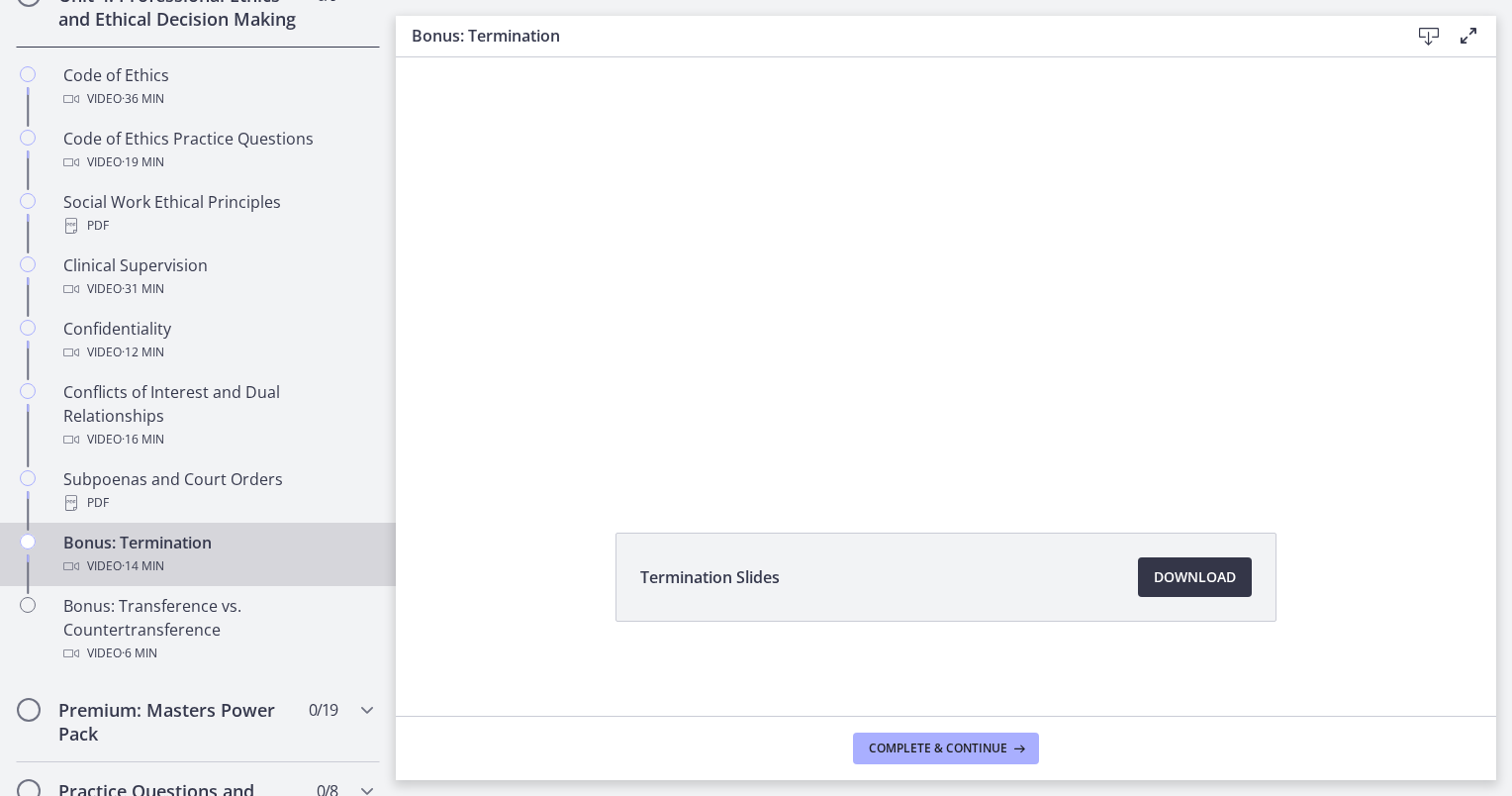 click on "Download
Opens in a new window" at bounding box center (1194, 577) 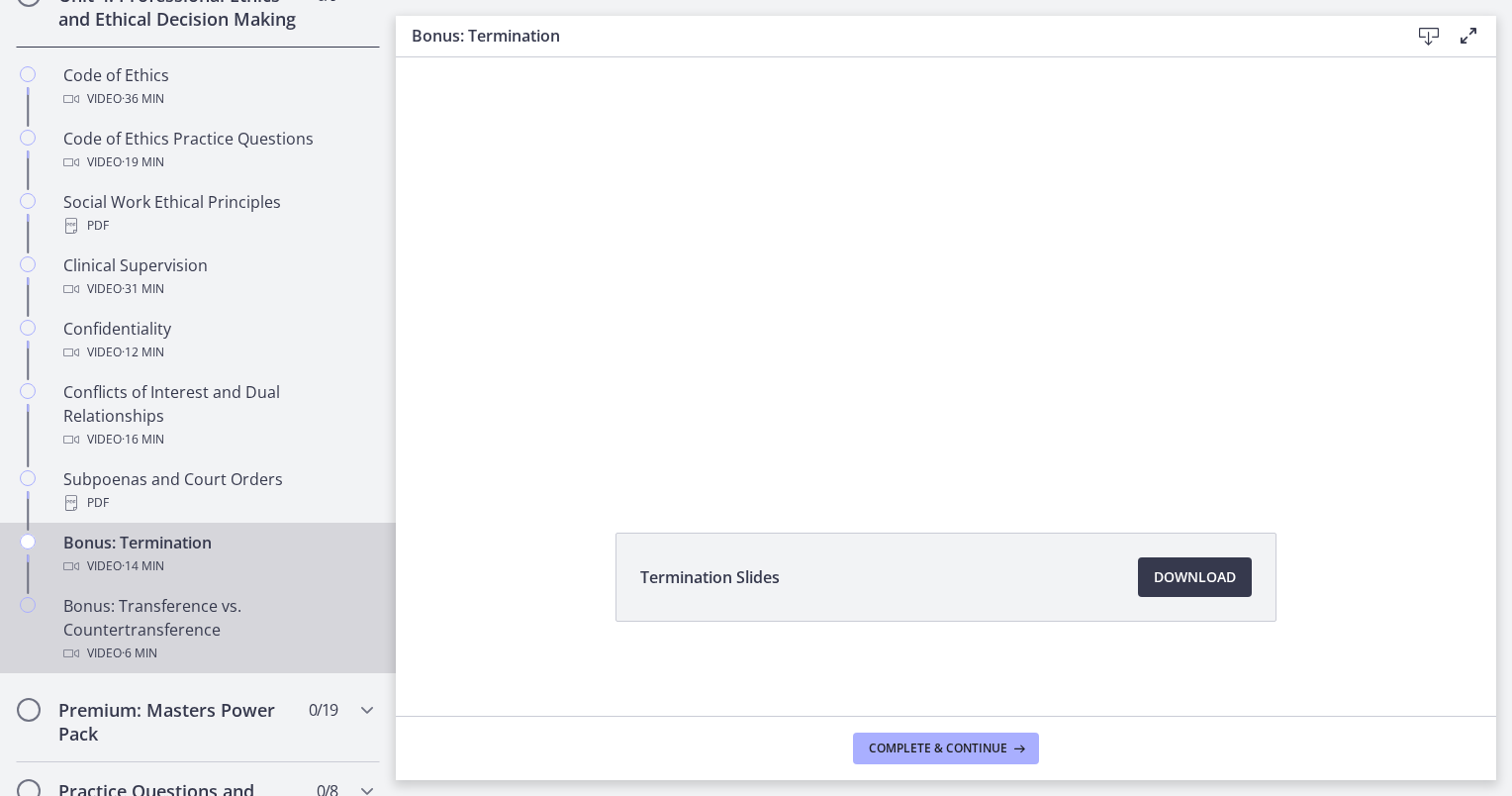 click on "Bonus: Transference vs. Countertransference
Video
·  6 min" at bounding box center [218, 630] 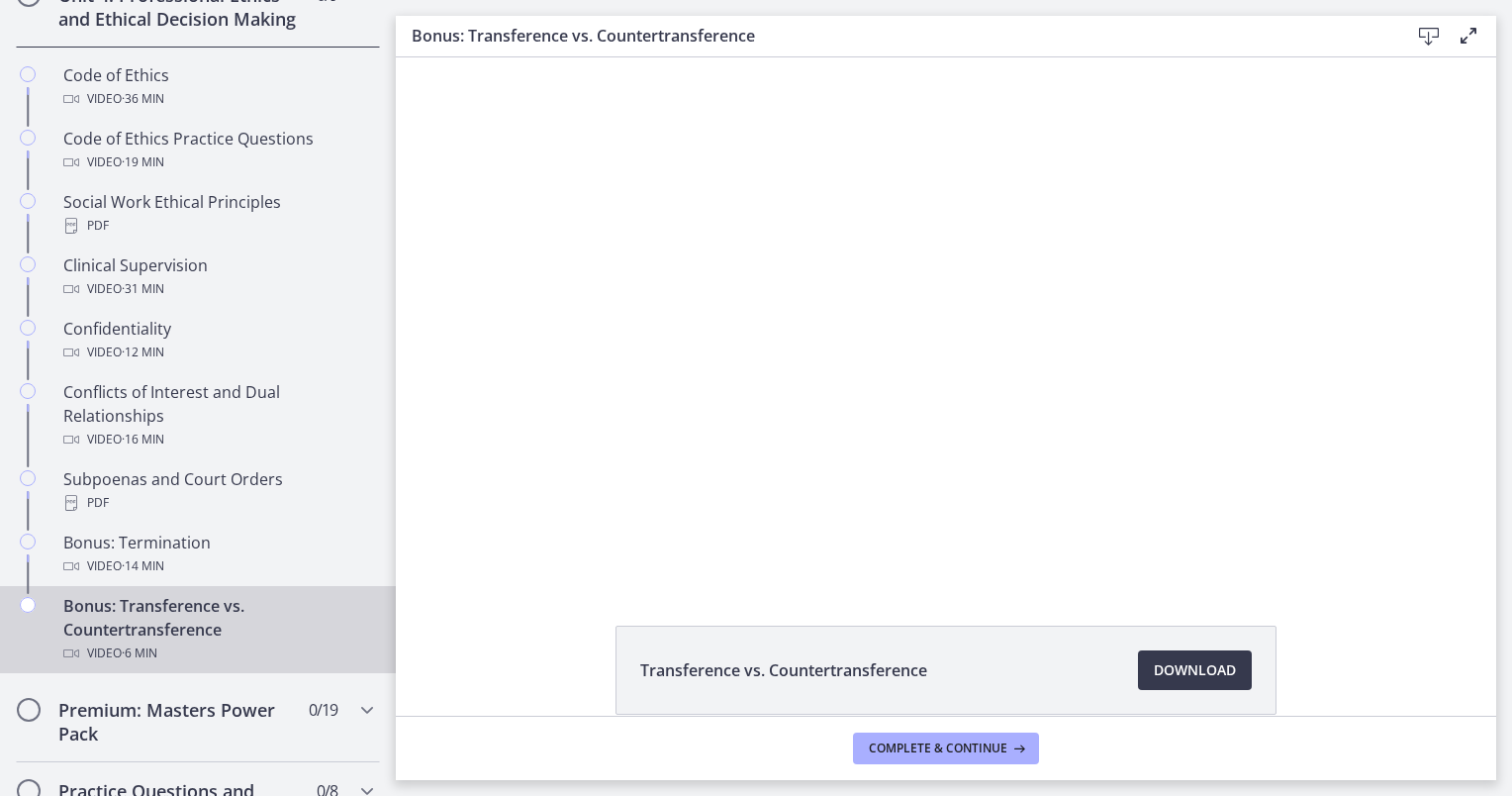 scroll, scrollTop: 0, scrollLeft: 0, axis: both 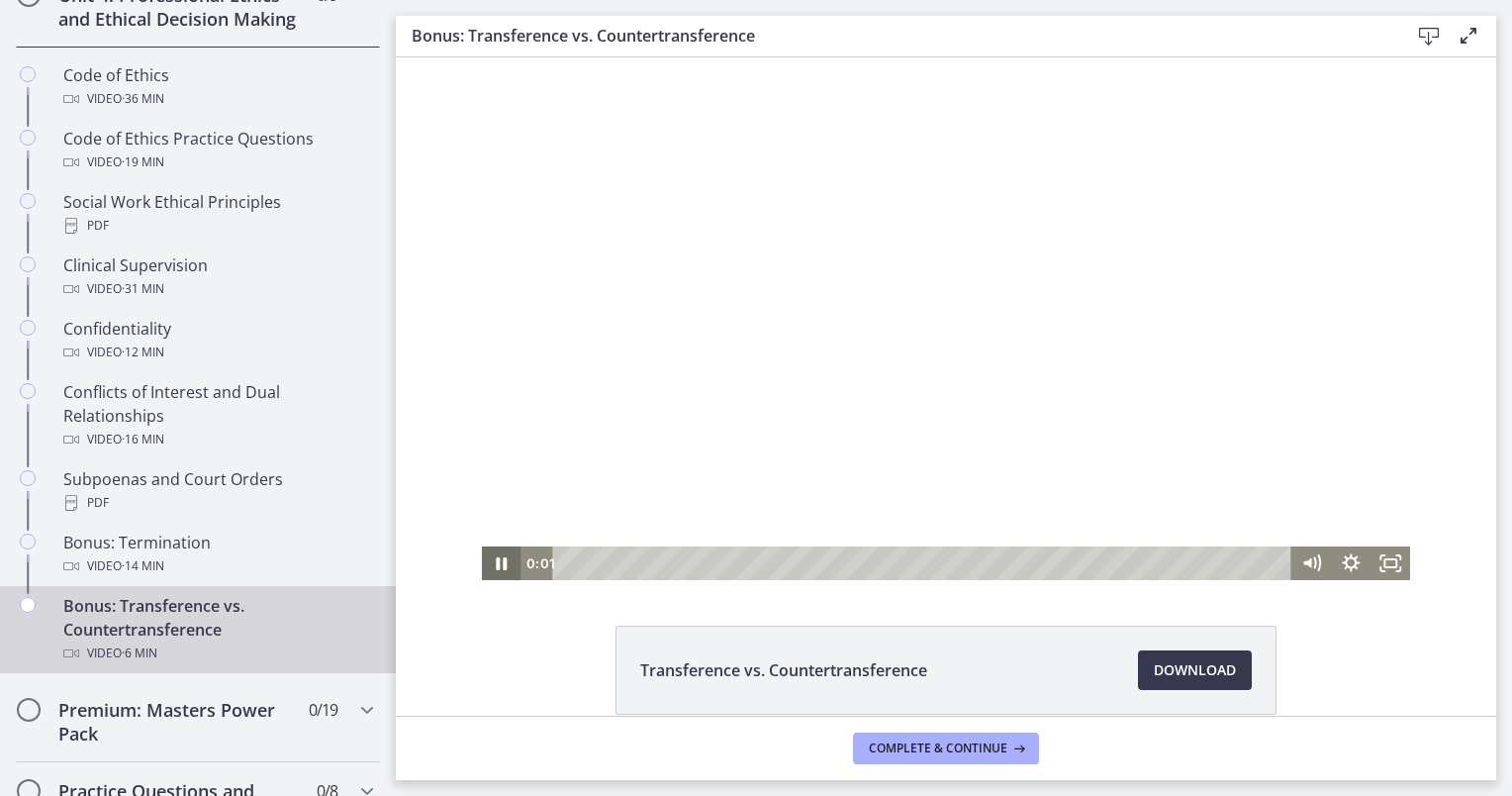 click 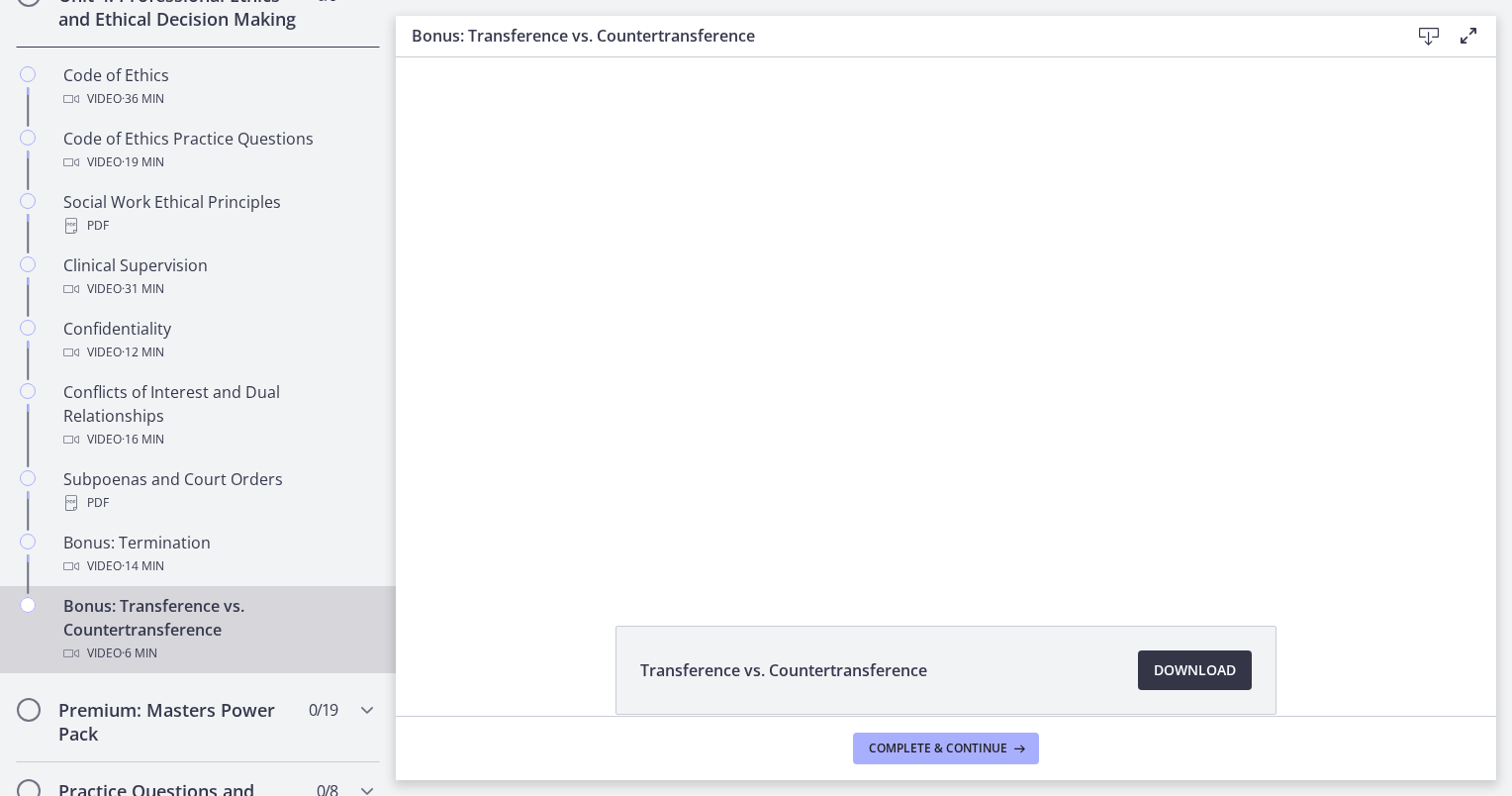 click on "Download
Opens in a new window" at bounding box center [1194, 670] 